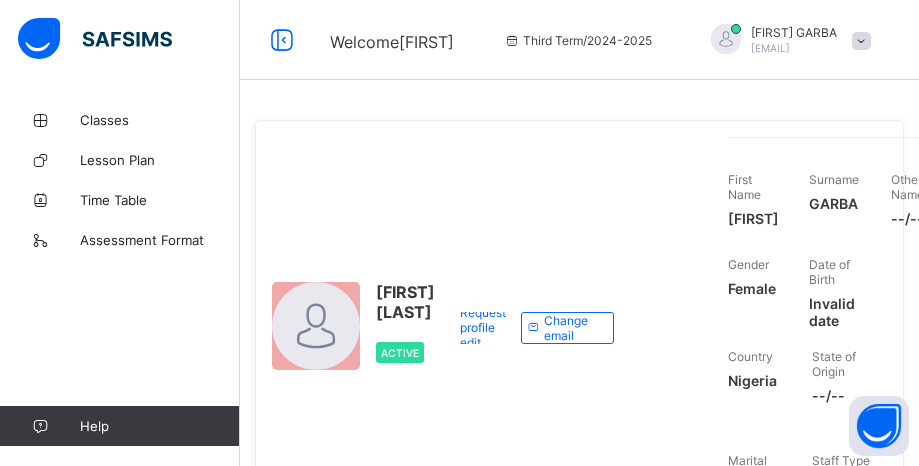 scroll, scrollTop: 0, scrollLeft: 0, axis: both 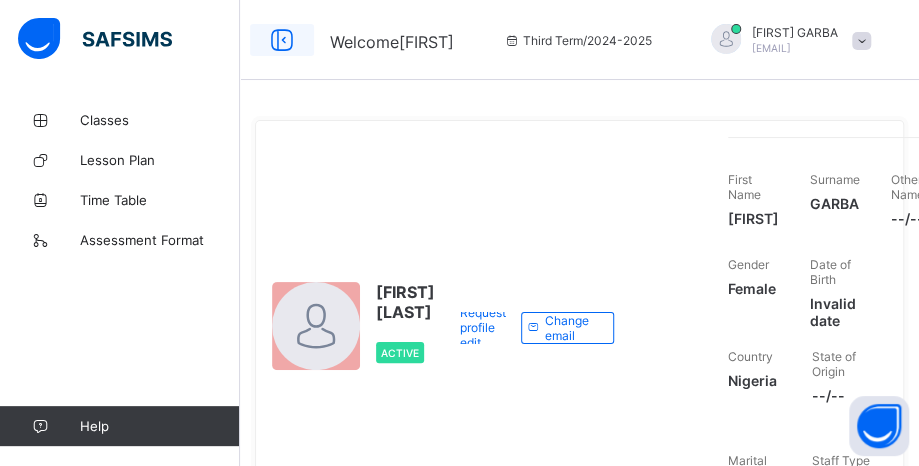 click at bounding box center (282, 40) 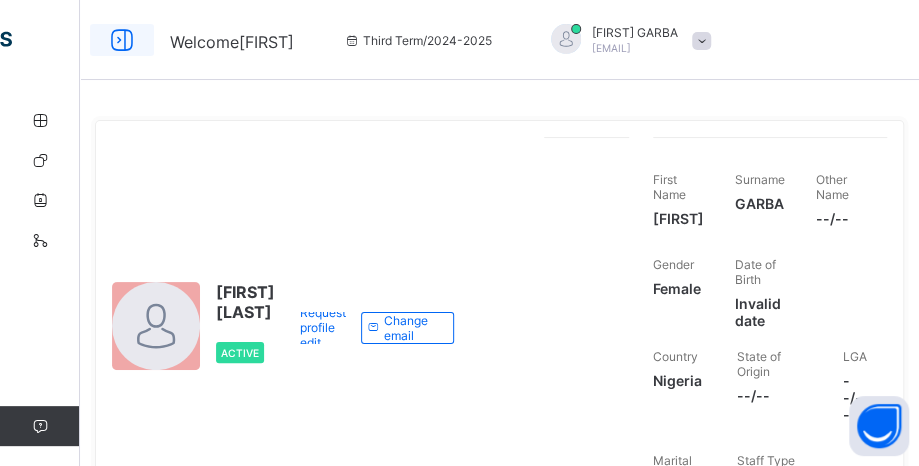 click at bounding box center (122, 40) 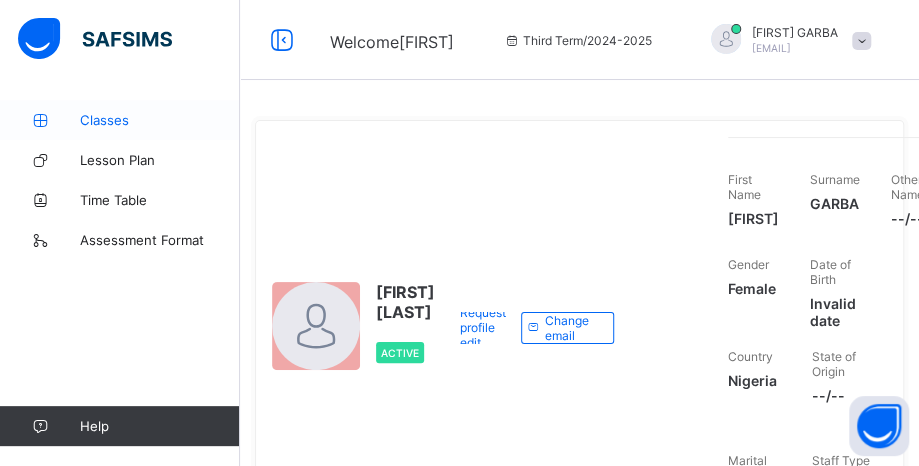 click on "Classes" at bounding box center (160, 120) 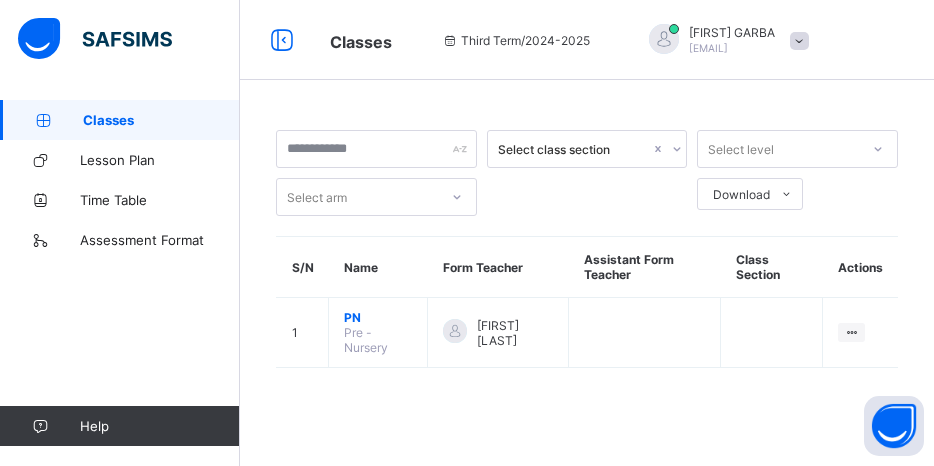 click 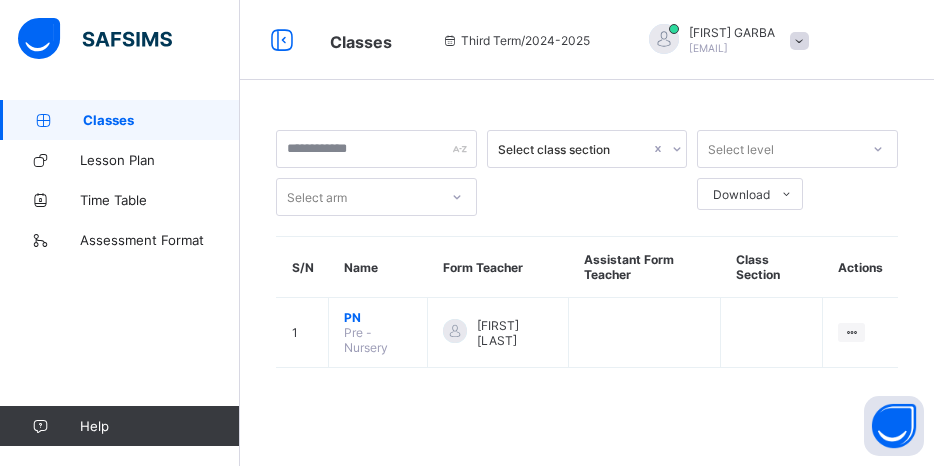 click on "Select class section Select level Select arm DownloadPdf Report Excel Report S/N [NAME] Form Teacher Assistant Form Teacher Class Section Actions 1 PN     Pre - Nursery  [FIRST] [LAST]  View Class × Form Teacher Select Form Teacher [FIRST] [LAST]  Select Assistant Form Teacher Cancel Save" at bounding box center [587, 259] 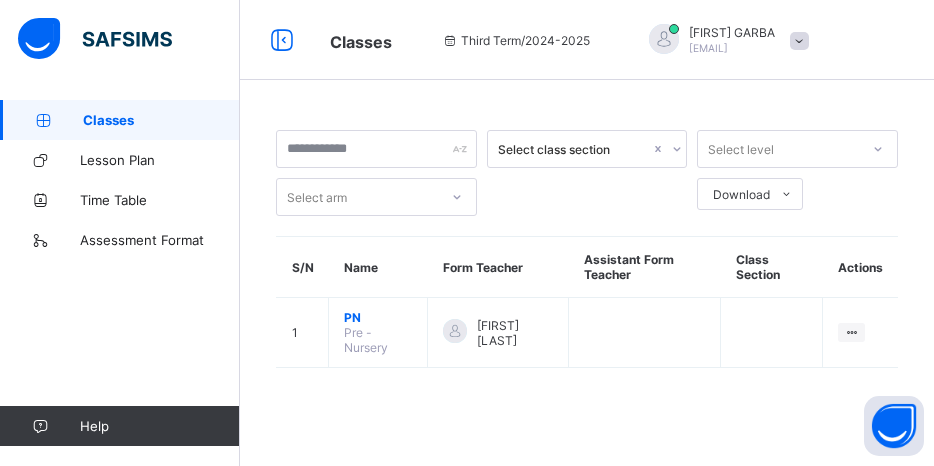 click on "Classes" at bounding box center (161, 120) 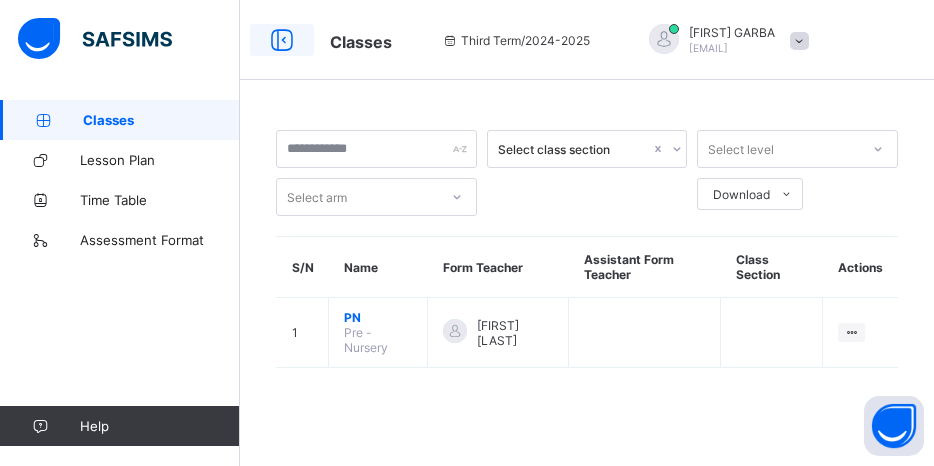 click at bounding box center (282, 40) 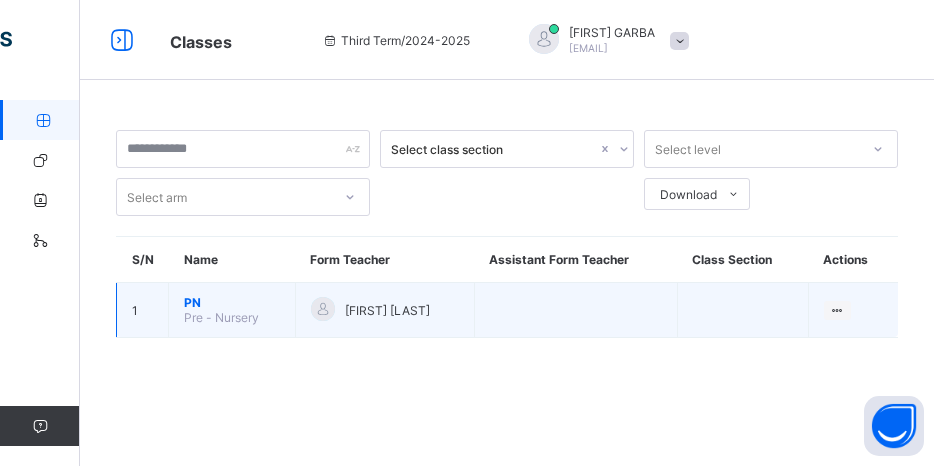 click on "Pre - Nursery" at bounding box center [221, 317] 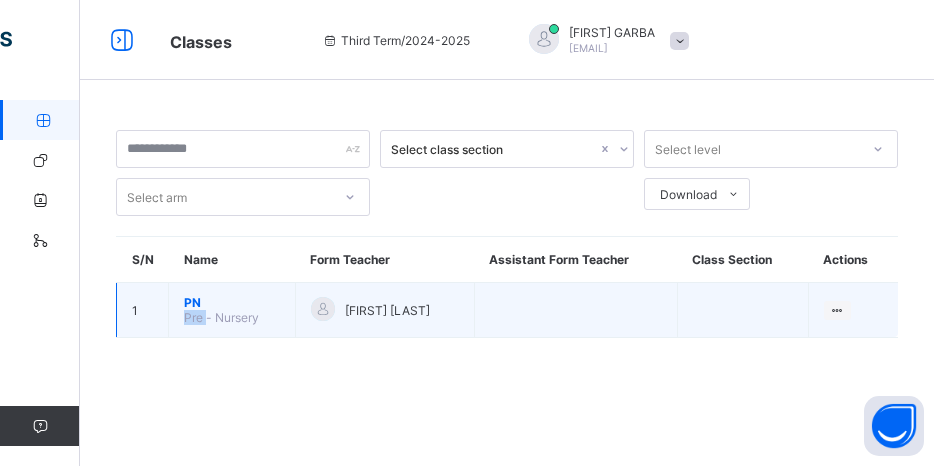 click on "Pre - Nursery" at bounding box center [221, 317] 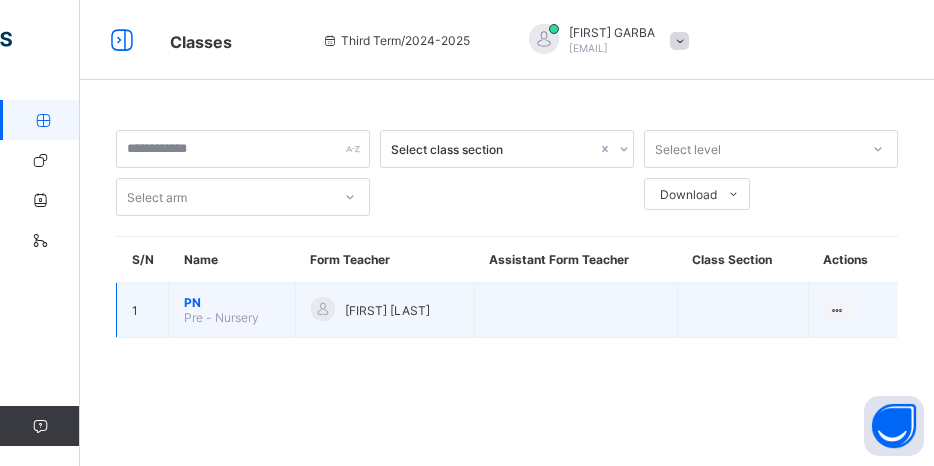 click on "PN     Pre - Nursery" at bounding box center (232, 310) 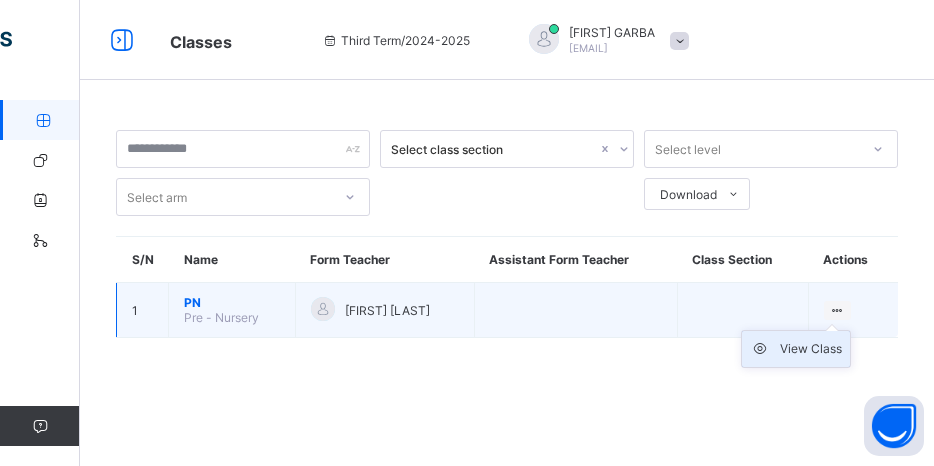 click on "View Class" at bounding box center (811, 349) 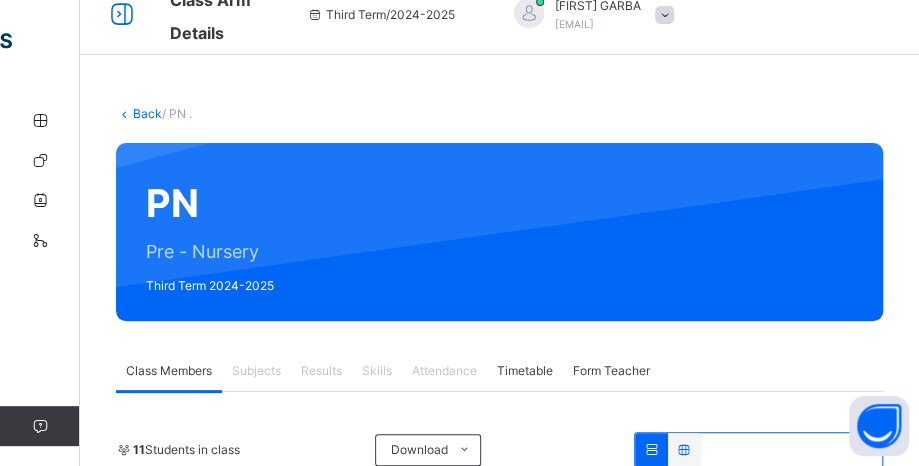 scroll, scrollTop: 0, scrollLeft: 0, axis: both 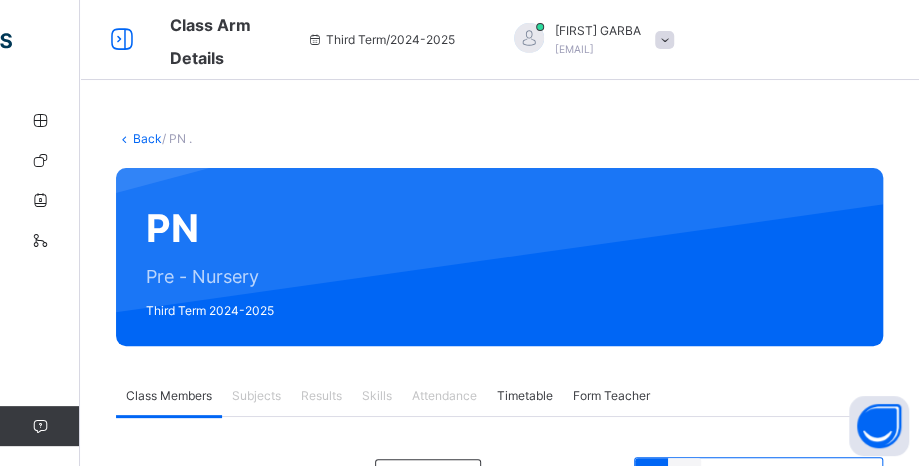 click on "Results" at bounding box center (321, 396) 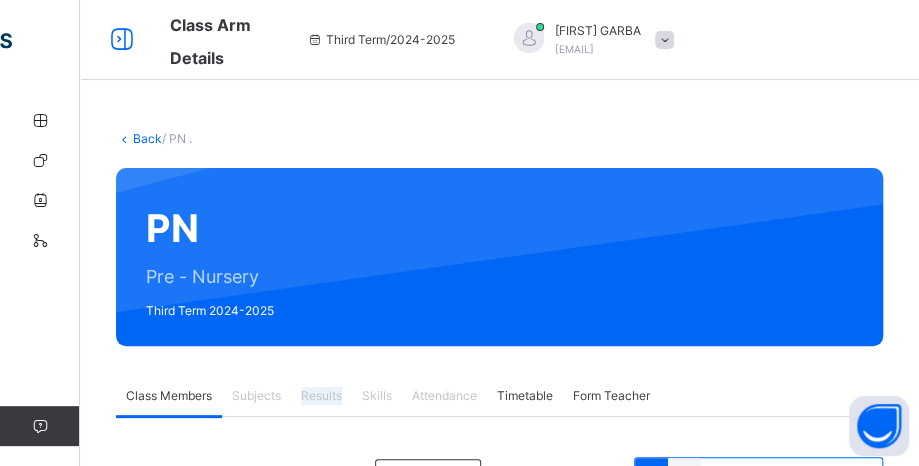 click on "Results" at bounding box center [321, 396] 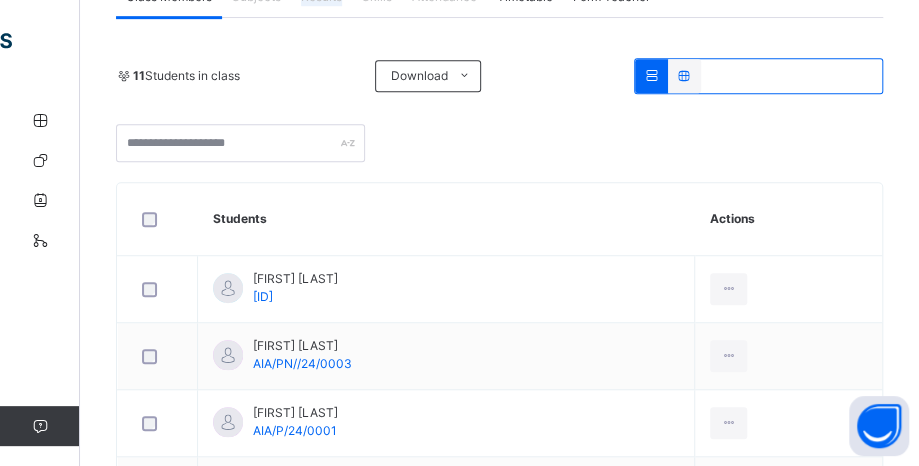 scroll, scrollTop: 400, scrollLeft: 0, axis: vertical 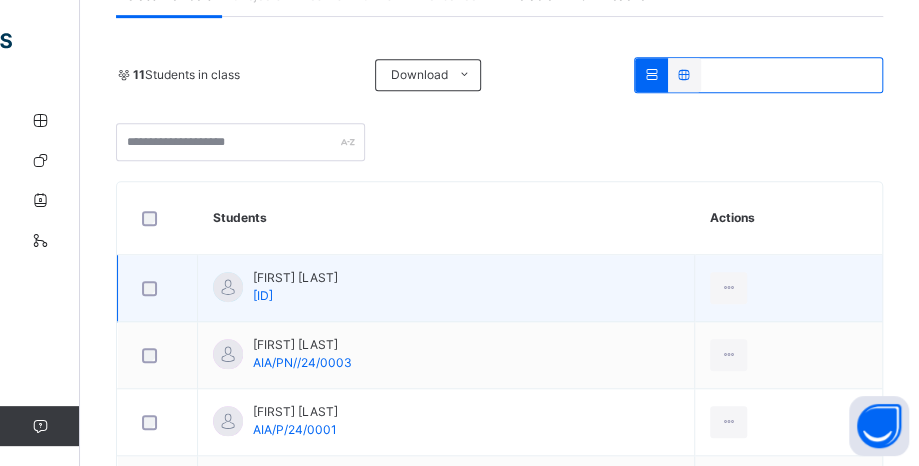 click on "[FIRST] [LAST] [ID]" at bounding box center (446, 288) 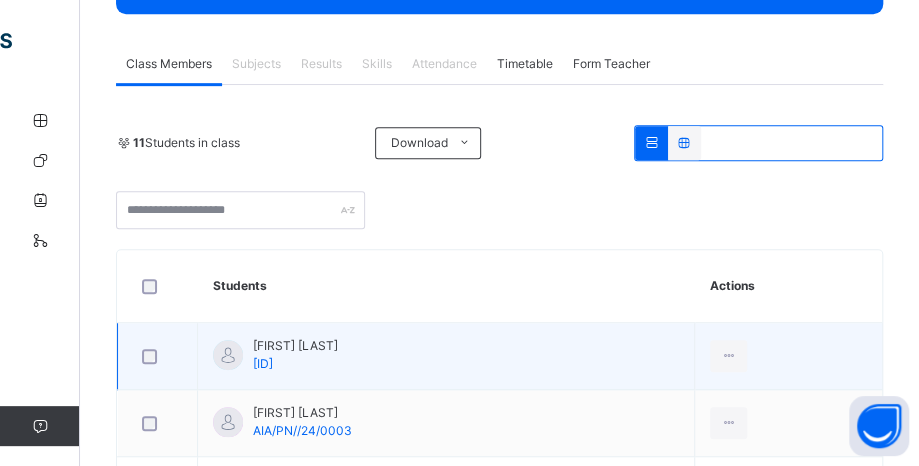 scroll, scrollTop: 400, scrollLeft: 0, axis: vertical 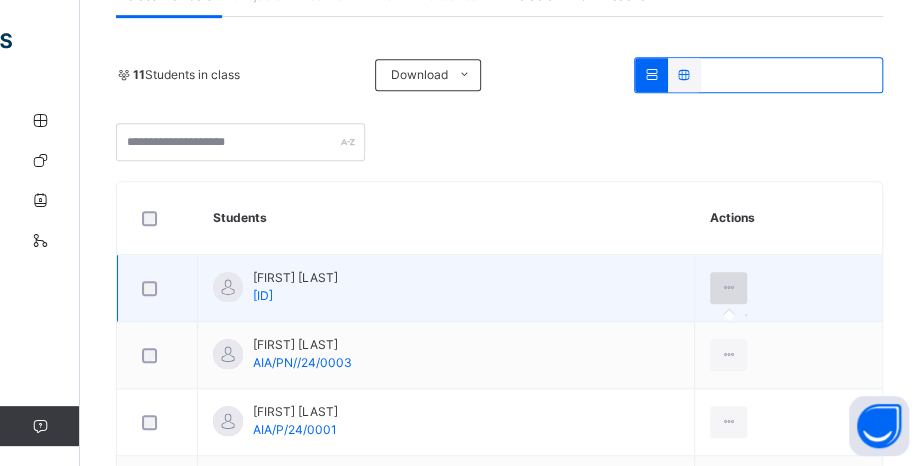 click at bounding box center (728, 288) 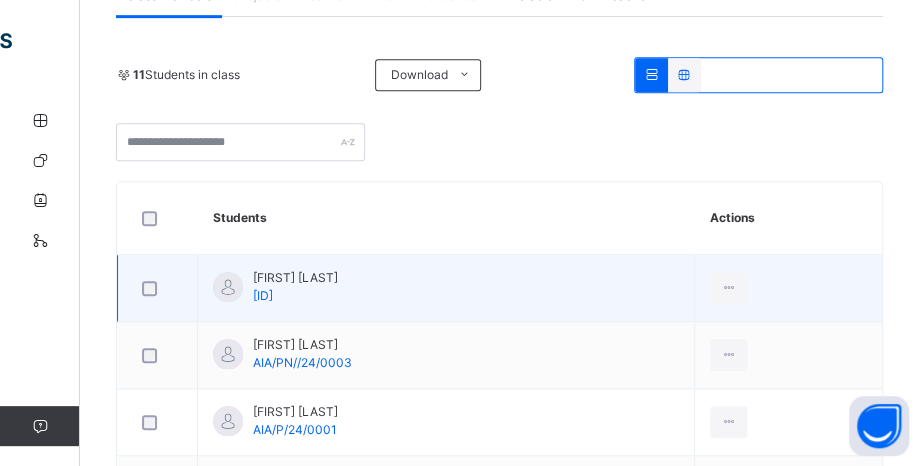 click on "[FIRST] [LAST] [ID]" at bounding box center [446, 288] 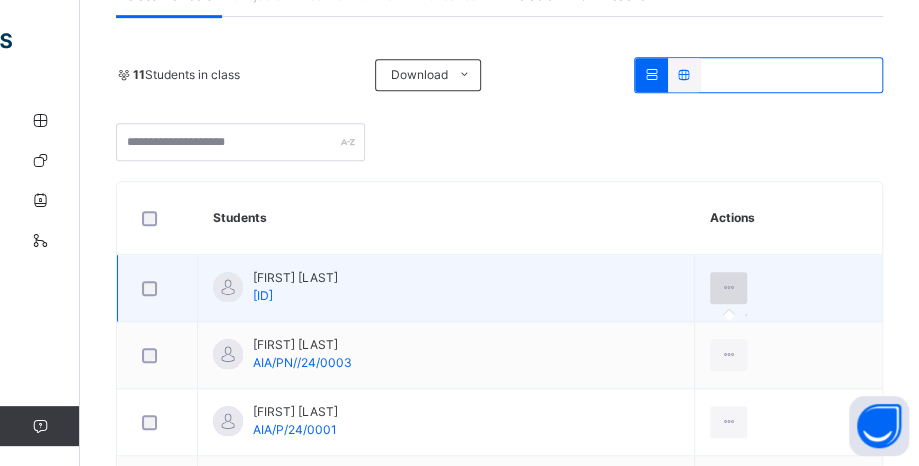 click at bounding box center [728, 288] 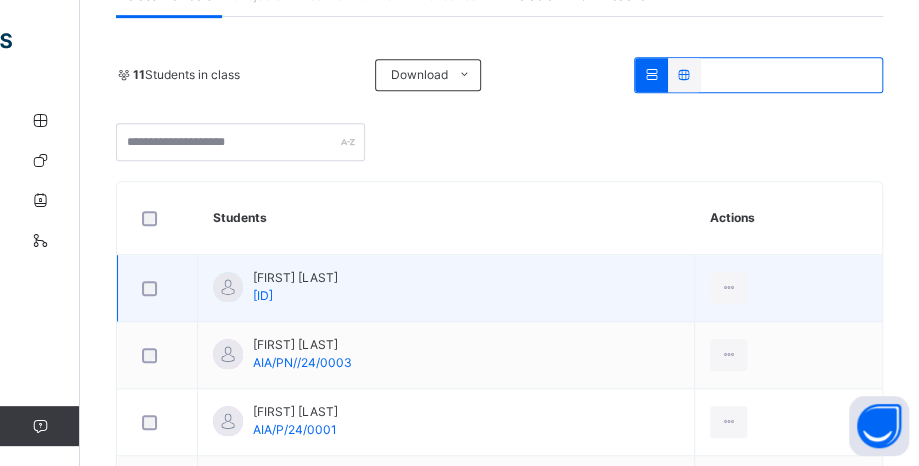 click at bounding box center (788, 288) 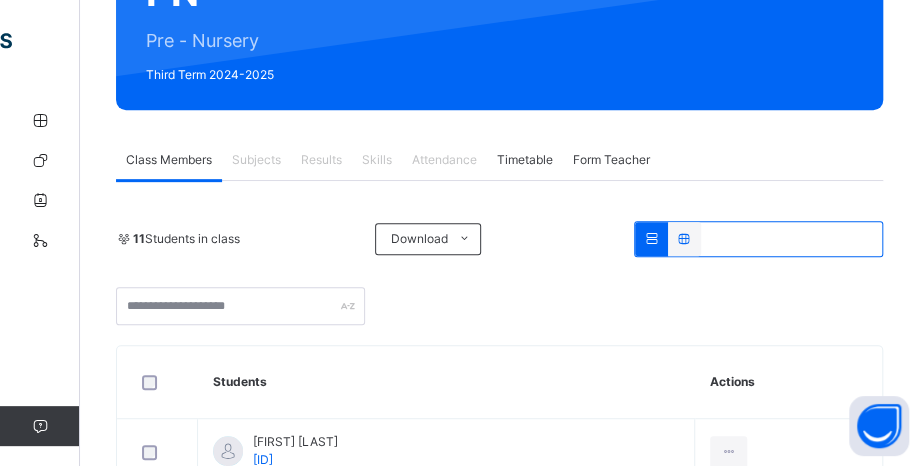scroll, scrollTop: 300, scrollLeft: 0, axis: vertical 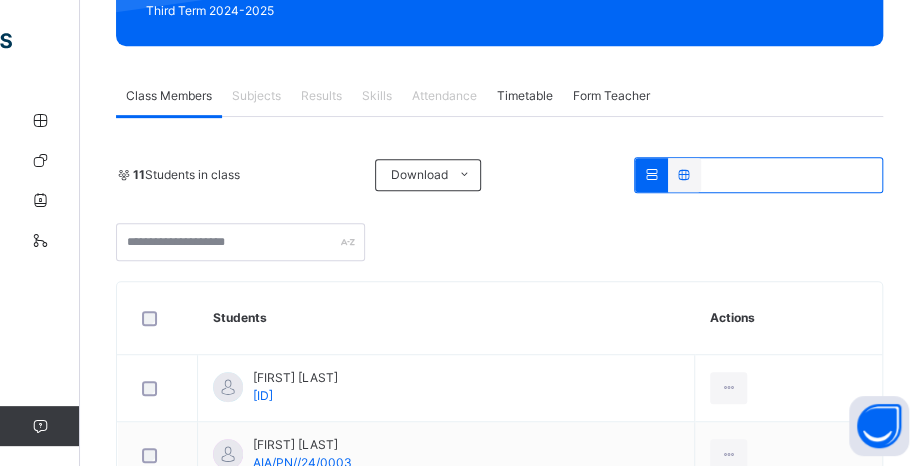 click on "Results" at bounding box center [321, 96] 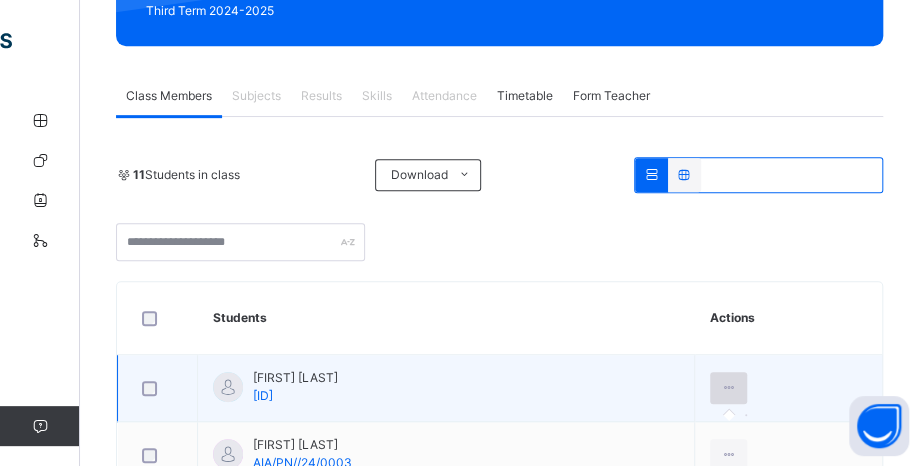 click at bounding box center (728, 388) 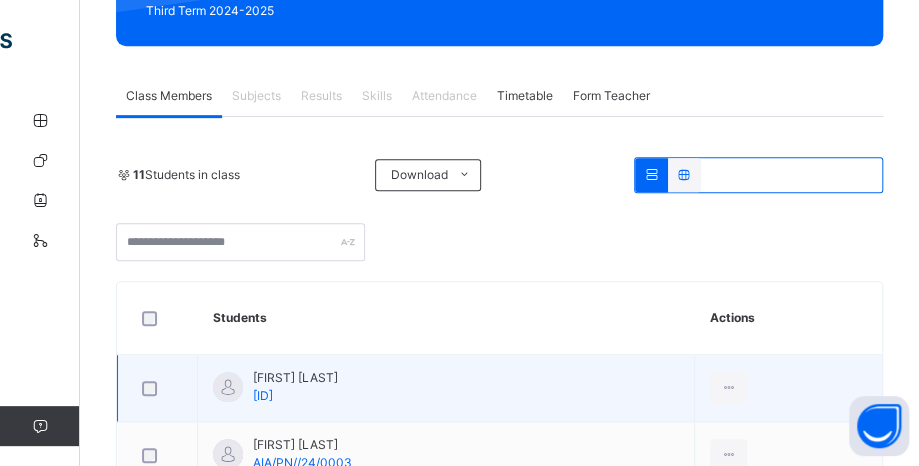 click on "[FIRST] [LAST] [ID]" at bounding box center (446, 388) 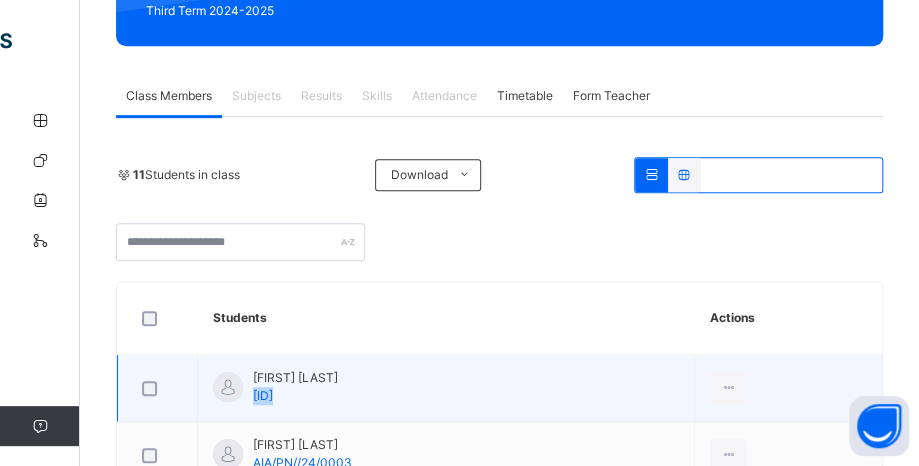 click on "[FIRST] [LAST] [ID]" at bounding box center [446, 388] 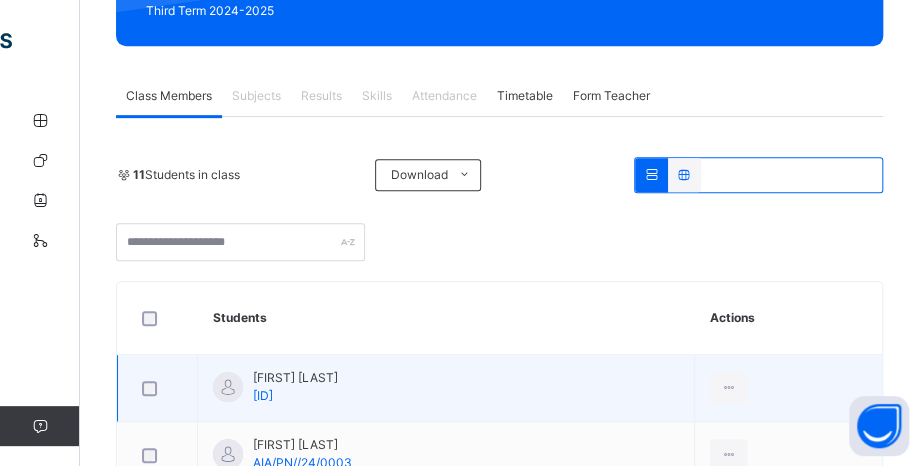 click on "[FIRST] [LAST] [ID]" at bounding box center [446, 388] 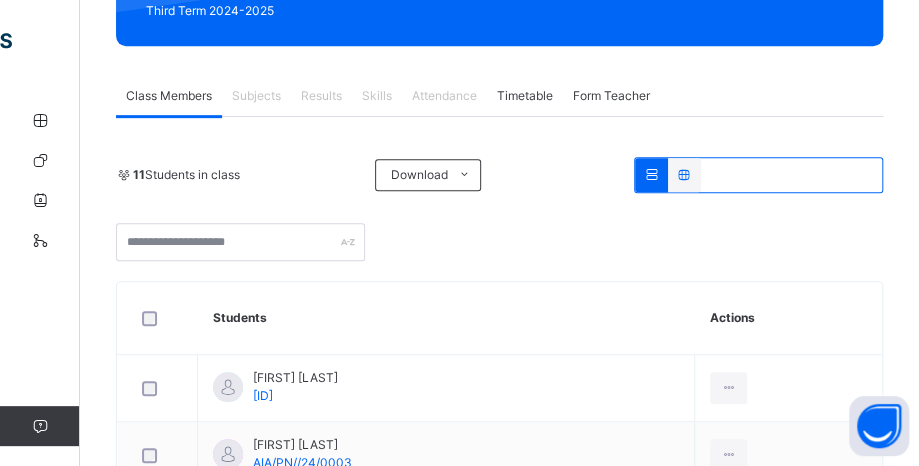 click on "Attendance" at bounding box center (444, 96) 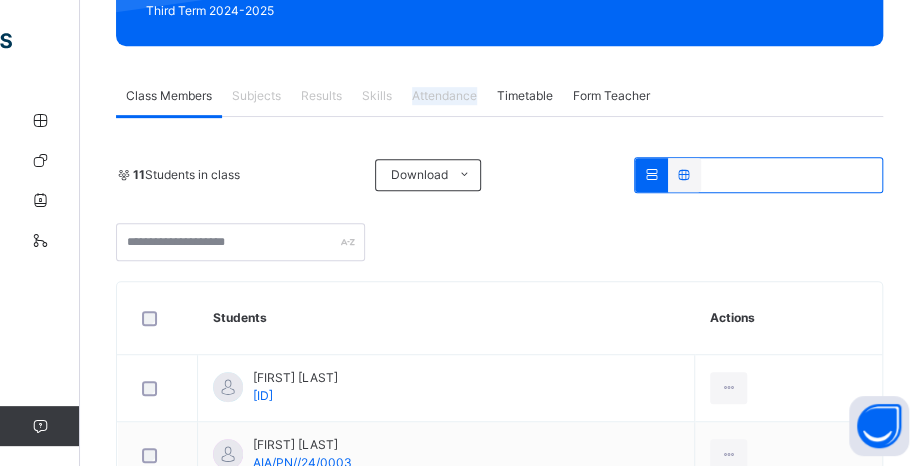 click on "Attendance" at bounding box center (444, 96) 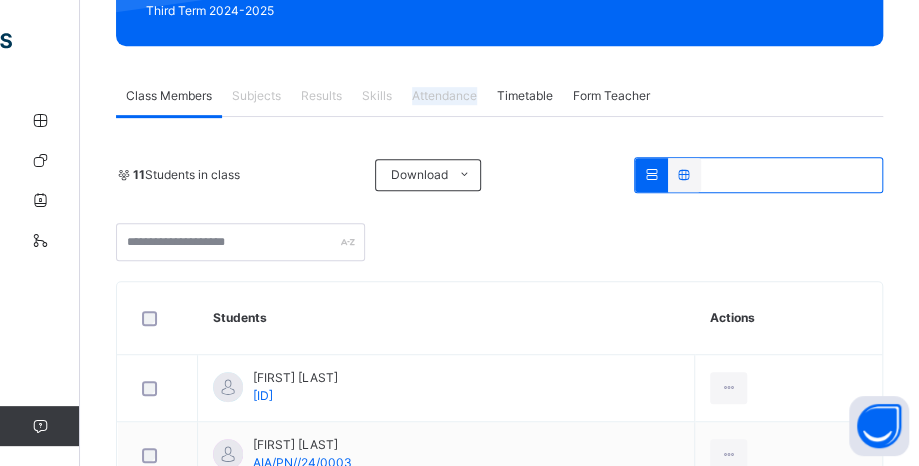 click on "Attendance" at bounding box center [444, 96] 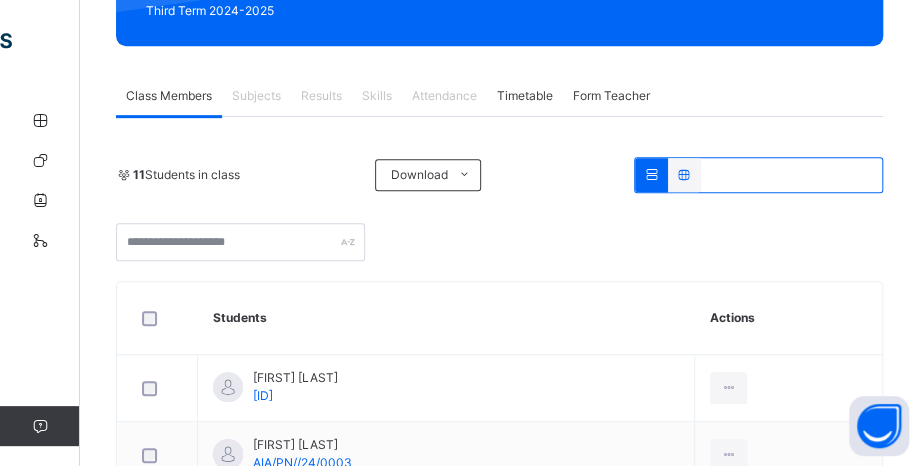 click on "Results" at bounding box center [321, 96] 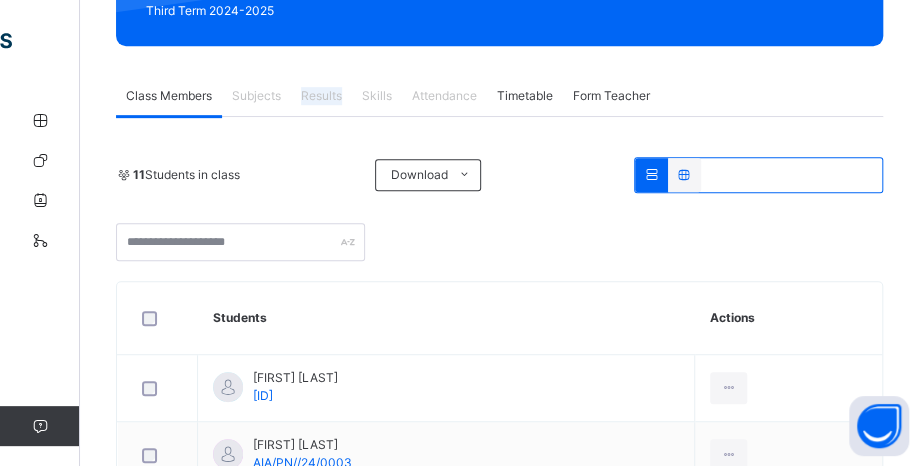 click on "Results" at bounding box center (321, 96) 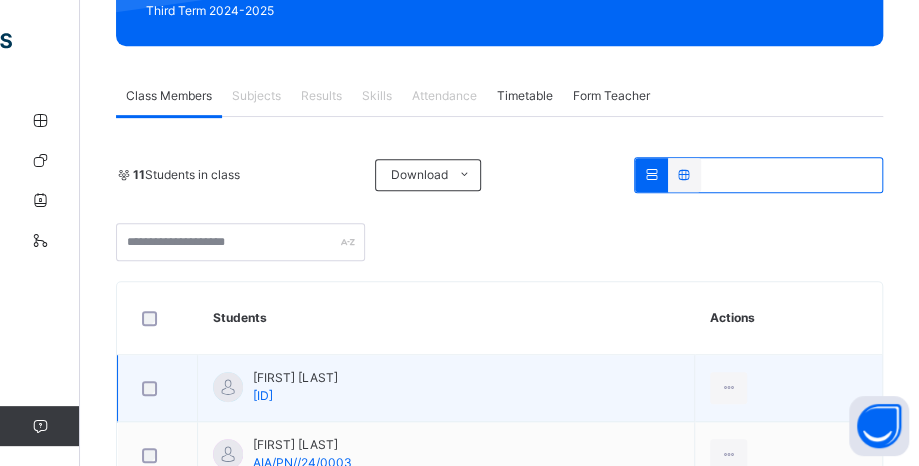 click on "[FIRST] [LAST] [ID]" at bounding box center (446, 388) 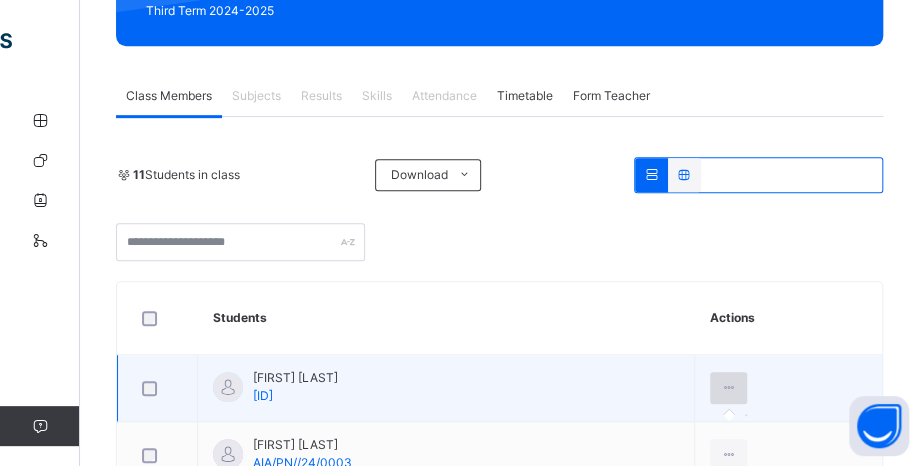 click at bounding box center (728, 388) 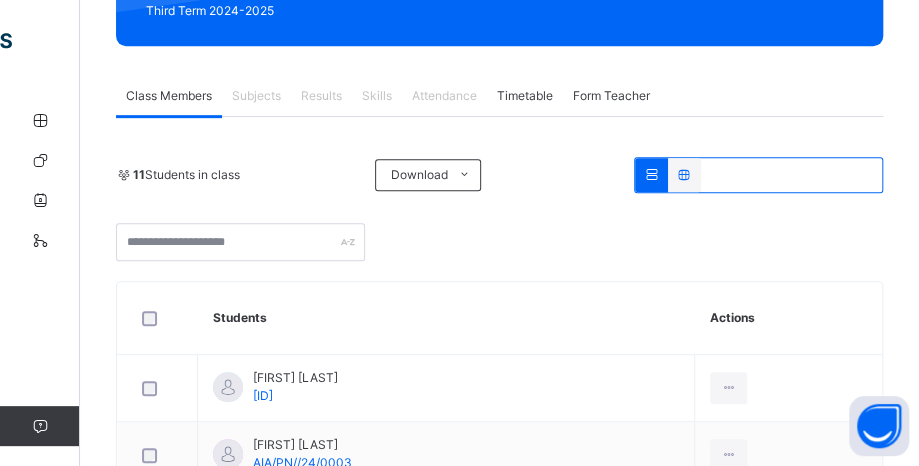 click on "Skills" at bounding box center [377, 96] 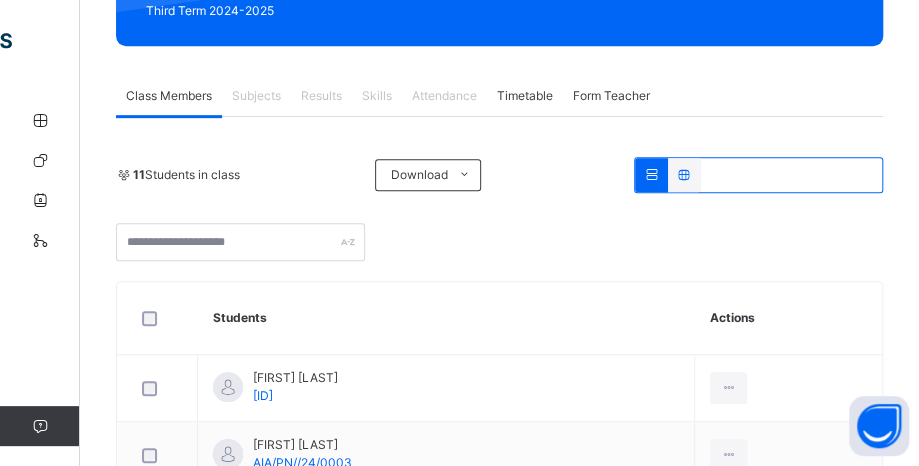 click on "Results" at bounding box center (321, 96) 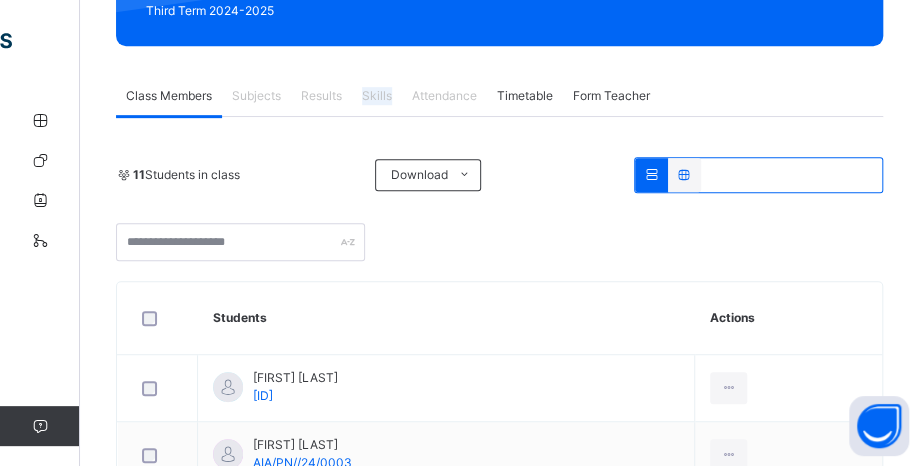 click on "Skills" at bounding box center [377, 96] 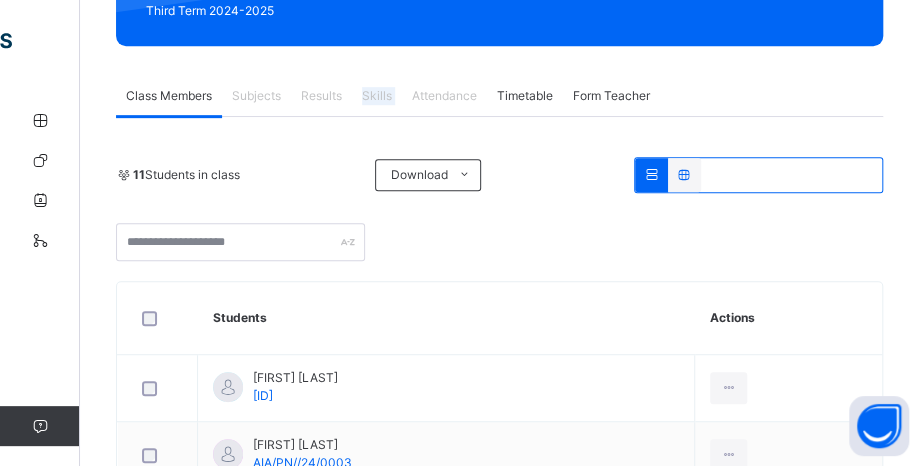 click on "Skills" at bounding box center (377, 96) 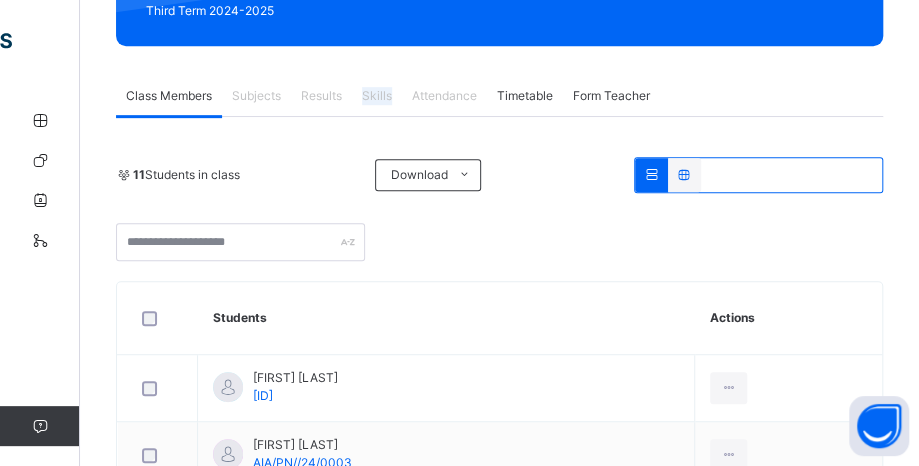 click on "Skills" at bounding box center [377, 96] 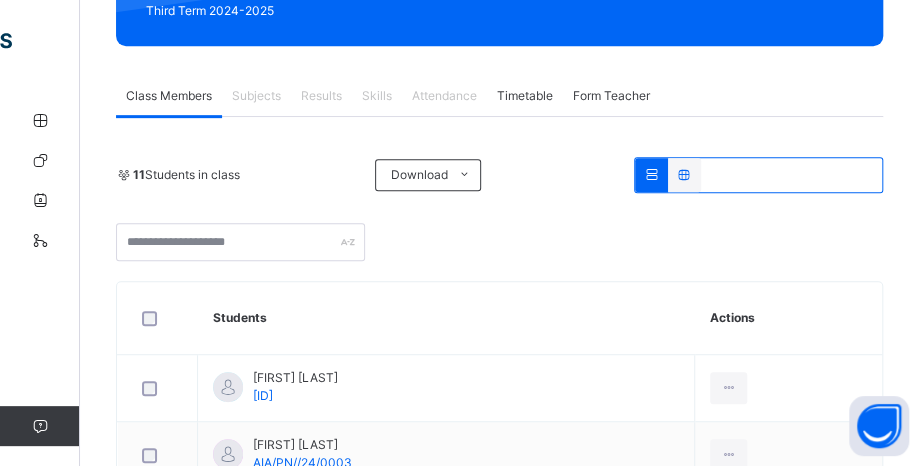 click on "Results" at bounding box center (321, 96) 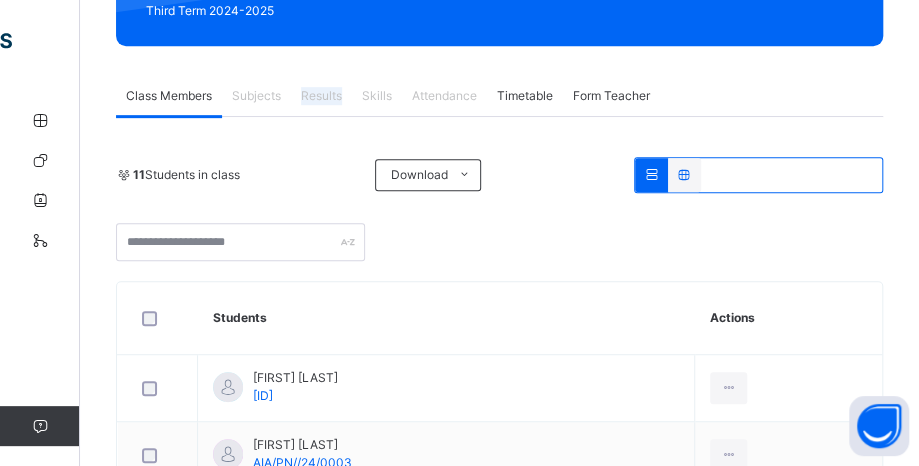 click on "Results" at bounding box center [321, 96] 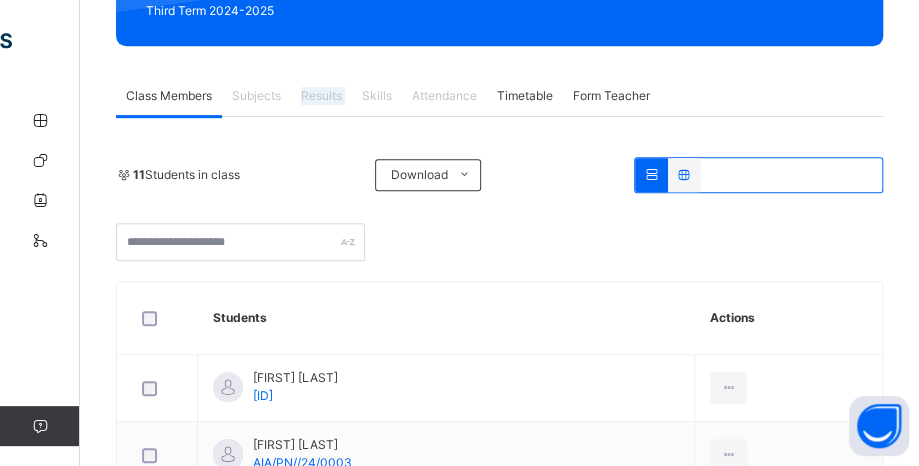 click on "Results" at bounding box center (321, 96) 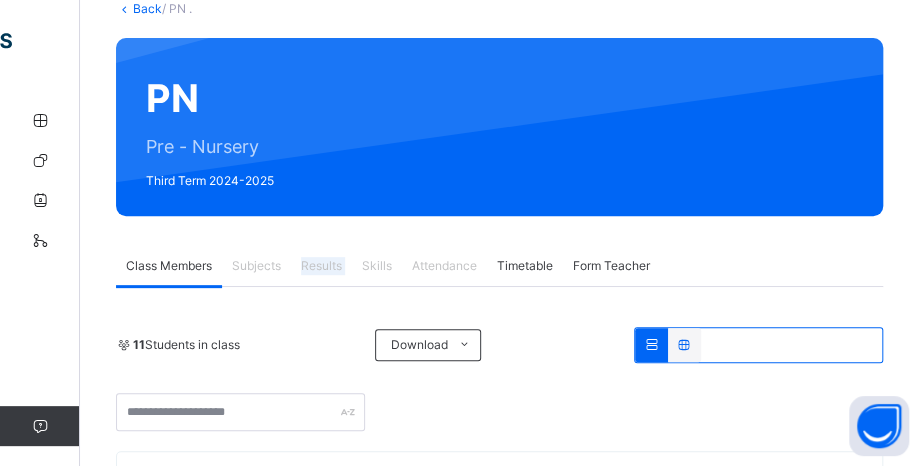 scroll, scrollTop: 330, scrollLeft: 0, axis: vertical 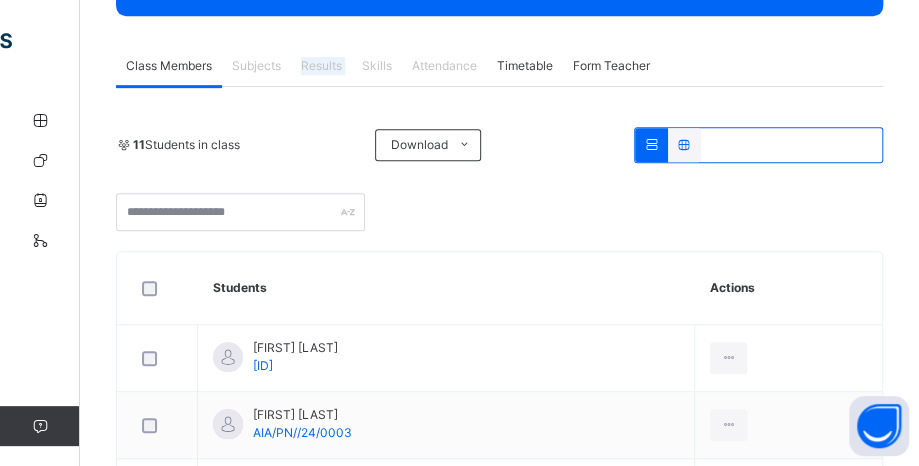 click on "Results" at bounding box center [321, 66] 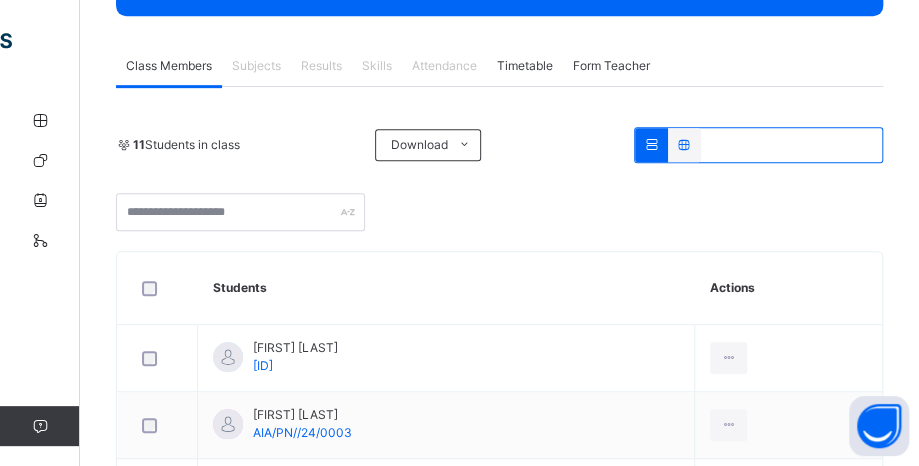 click on "Results" at bounding box center [321, 66] 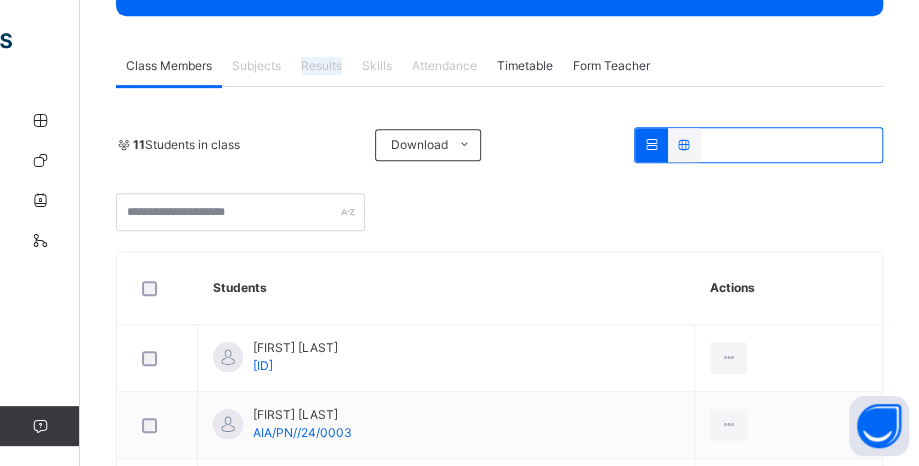 click on "Results" at bounding box center (321, 66) 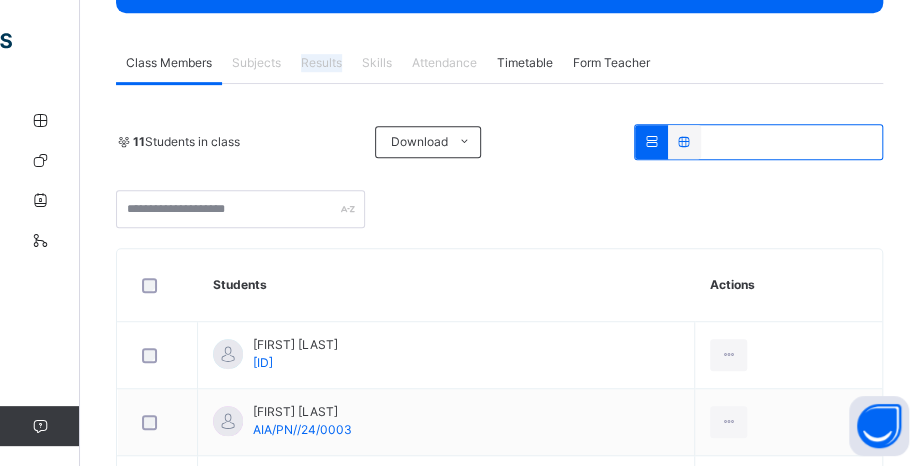 scroll, scrollTop: 330, scrollLeft: 0, axis: vertical 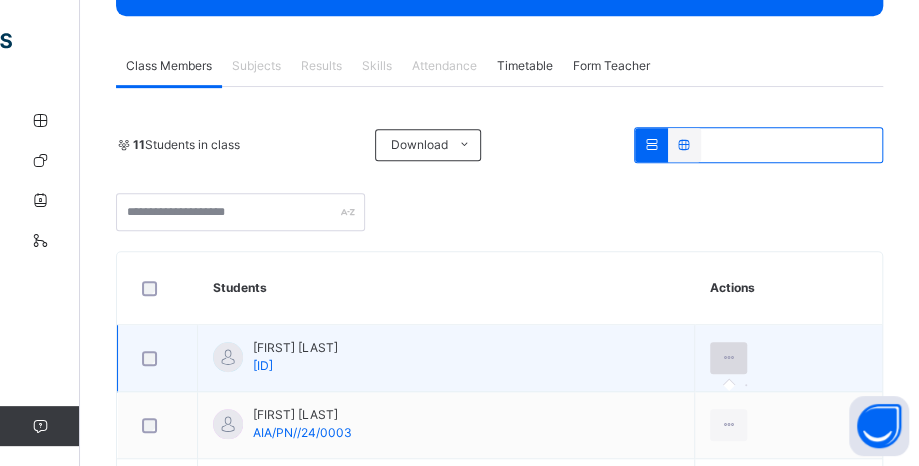 click at bounding box center (728, 358) 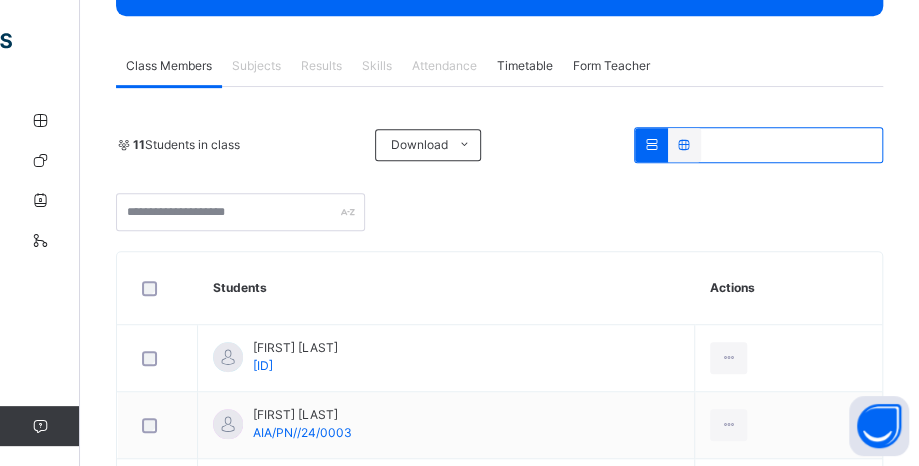 click on "Results" at bounding box center [321, 66] 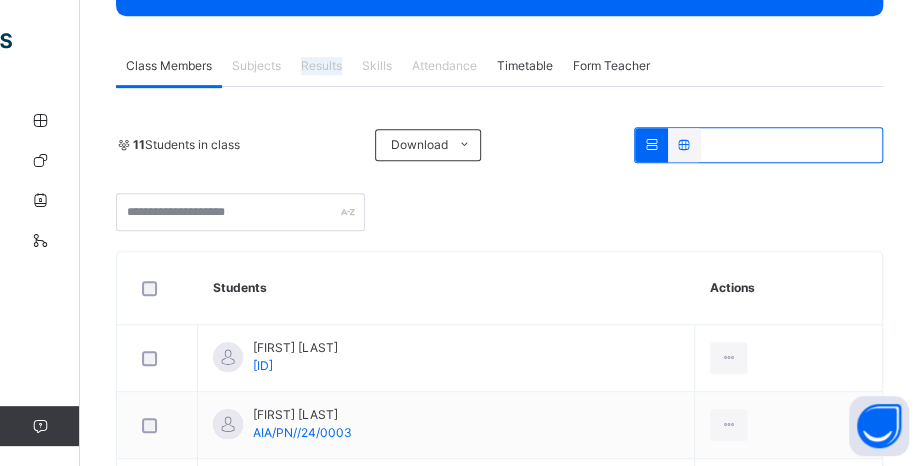 click on "Results" at bounding box center [321, 66] 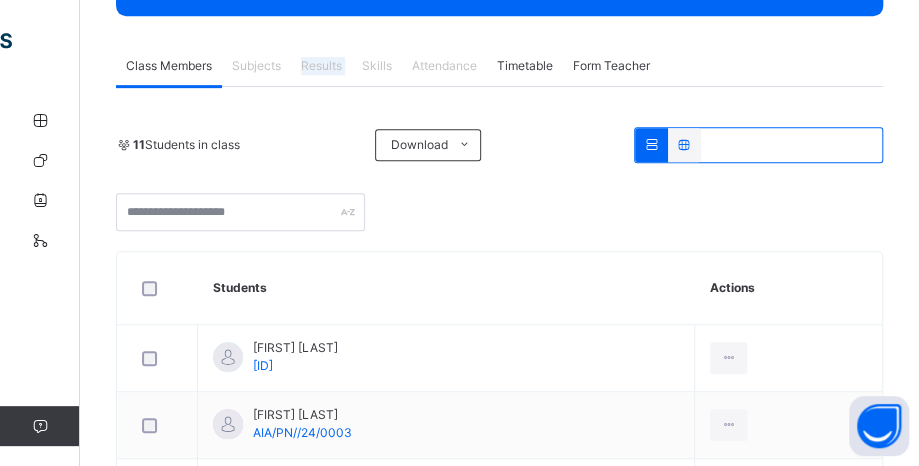 click on "Results" at bounding box center [321, 66] 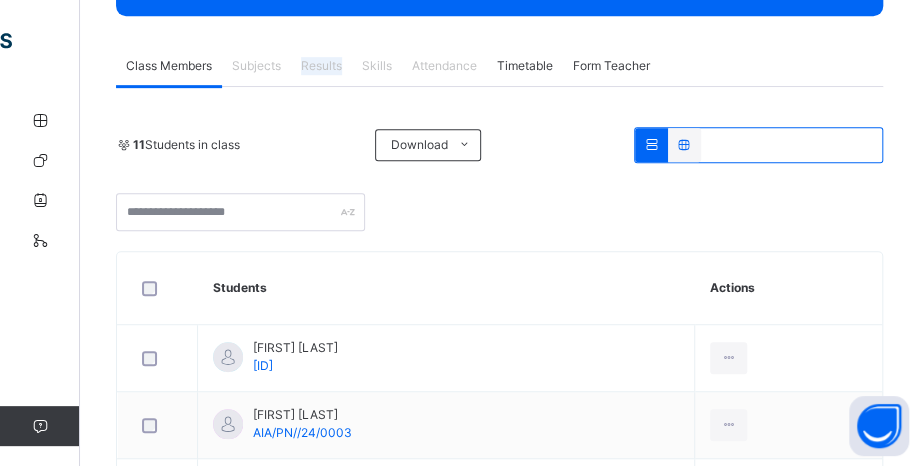 click on "Results" at bounding box center [321, 66] 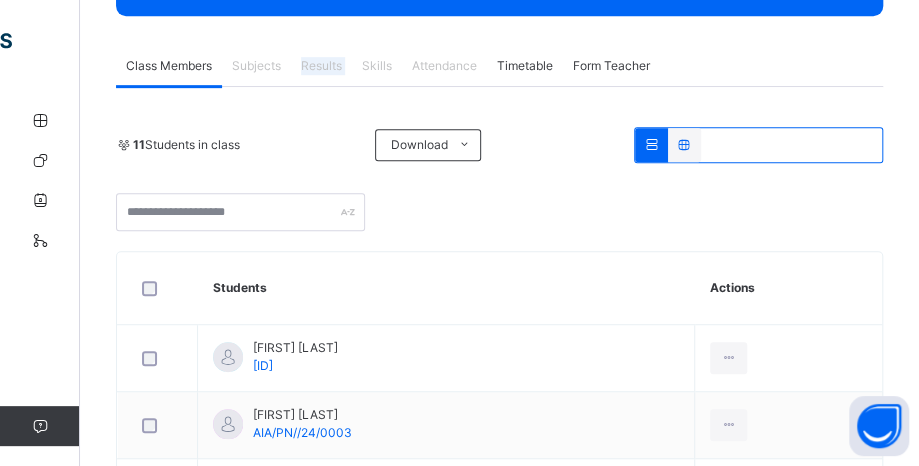 click on "Results" at bounding box center (321, 66) 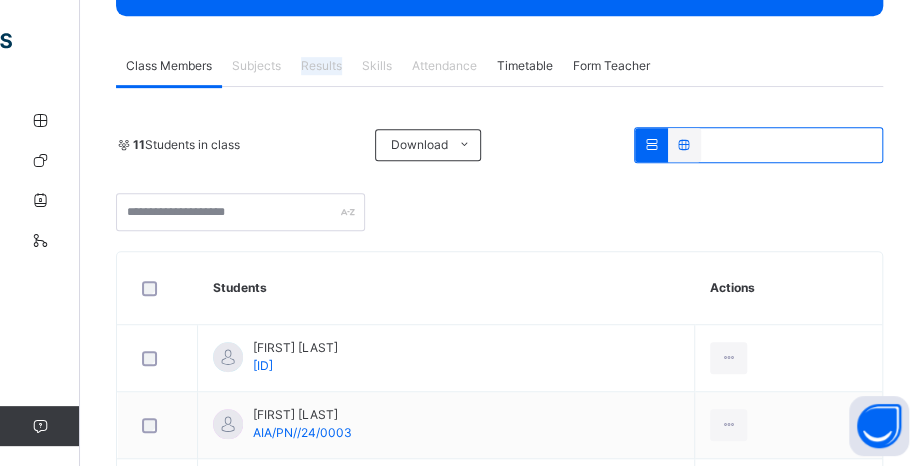 click on "Results" at bounding box center (321, 66) 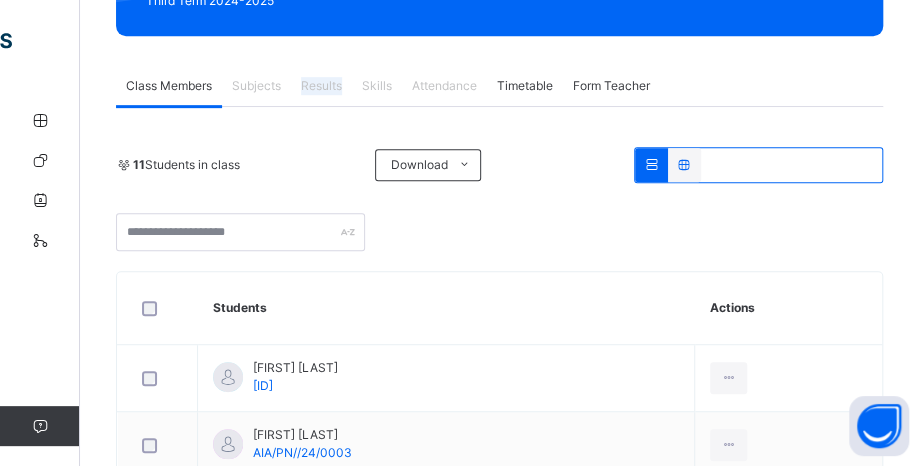 scroll, scrollTop: 300, scrollLeft: 0, axis: vertical 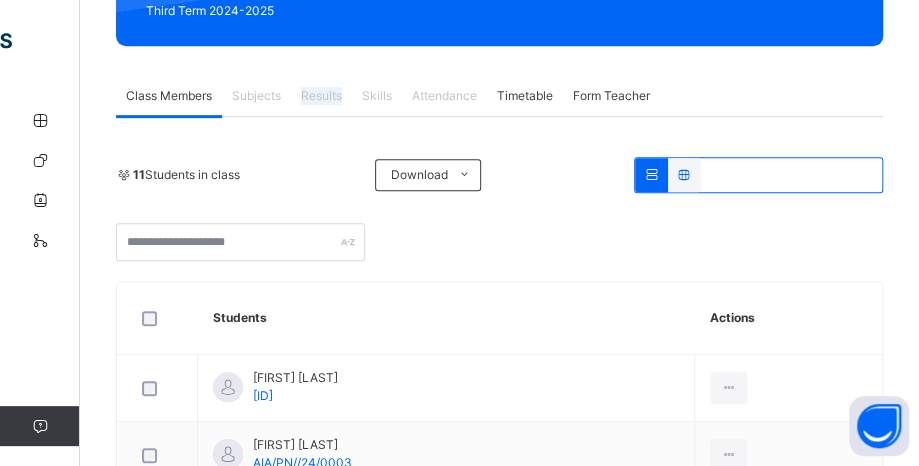 click on "Results" at bounding box center (321, 96) 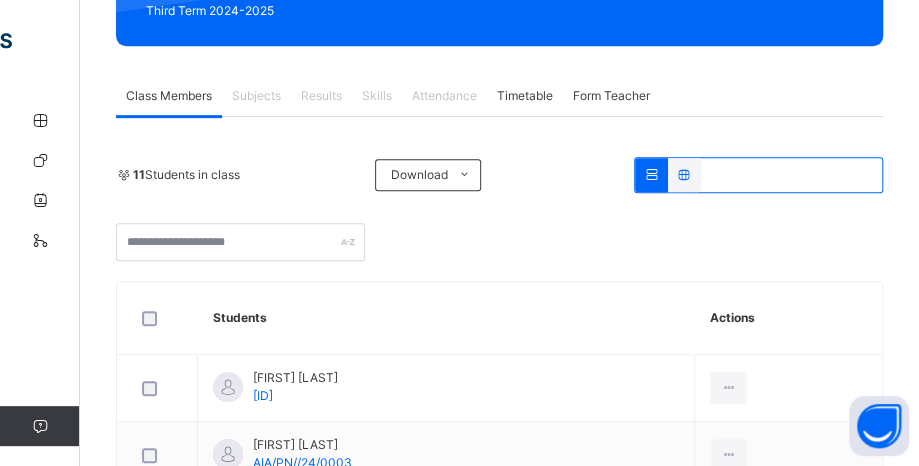 click on "Attendance" at bounding box center (444, 96) 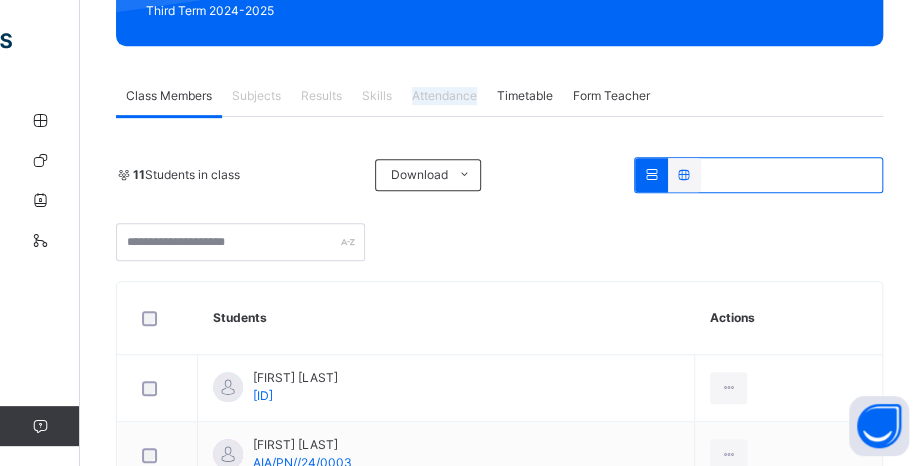 click on "Attendance" at bounding box center (444, 96) 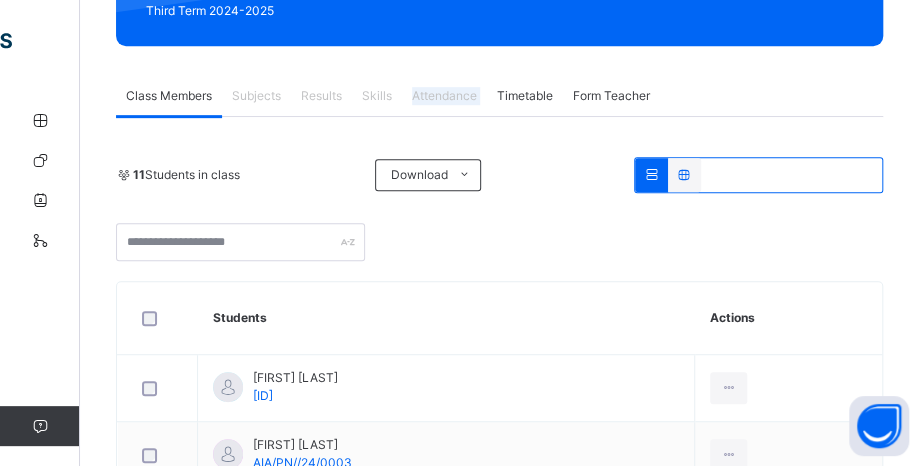click on "Attendance" at bounding box center [444, 96] 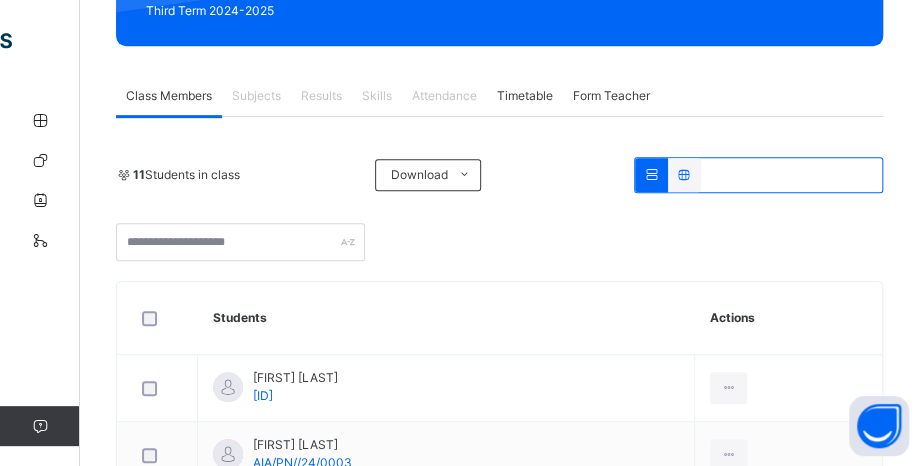 click on "Attendance" at bounding box center (444, 96) 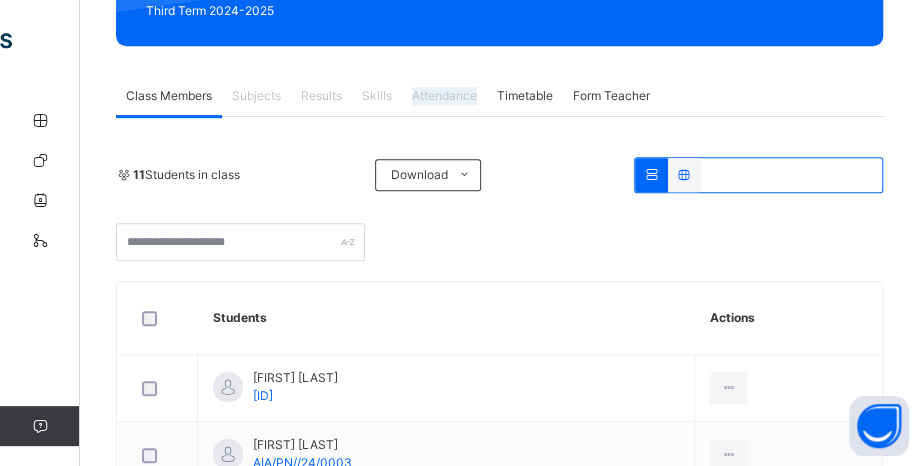 click on "Attendance" at bounding box center (444, 96) 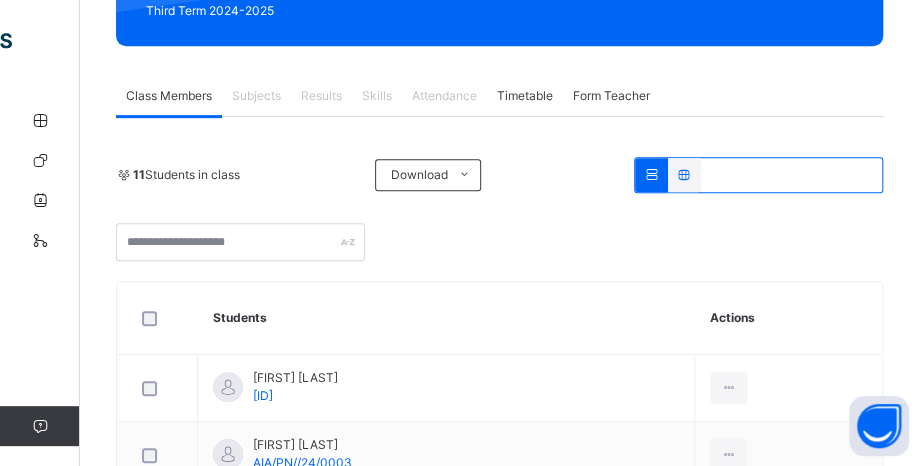click on "Results" at bounding box center (321, 96) 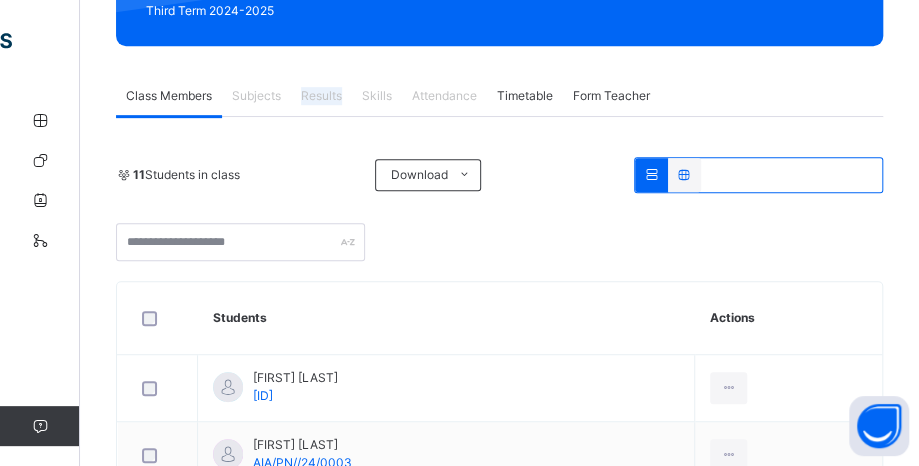 click on "Results" at bounding box center (321, 96) 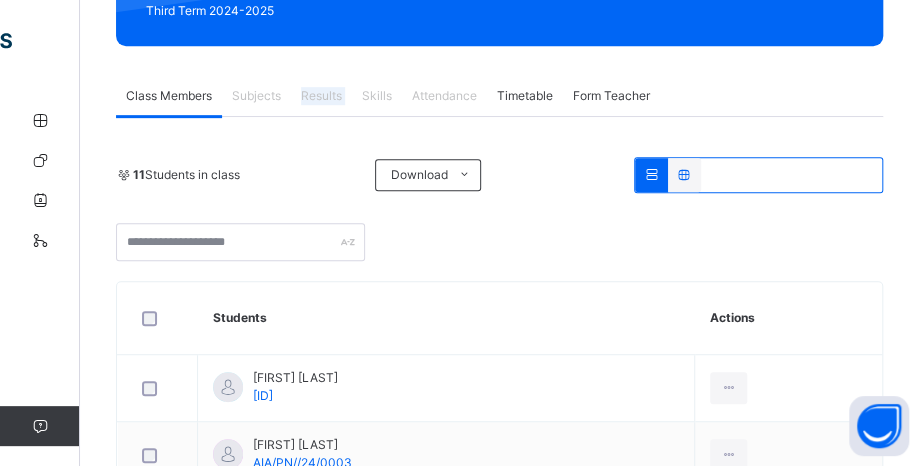 click on "Results" at bounding box center (321, 96) 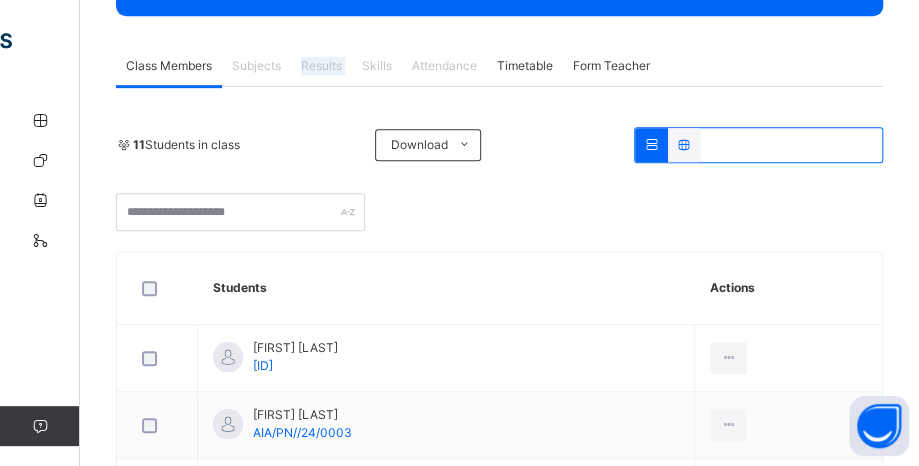 scroll, scrollTop: 230, scrollLeft: 0, axis: vertical 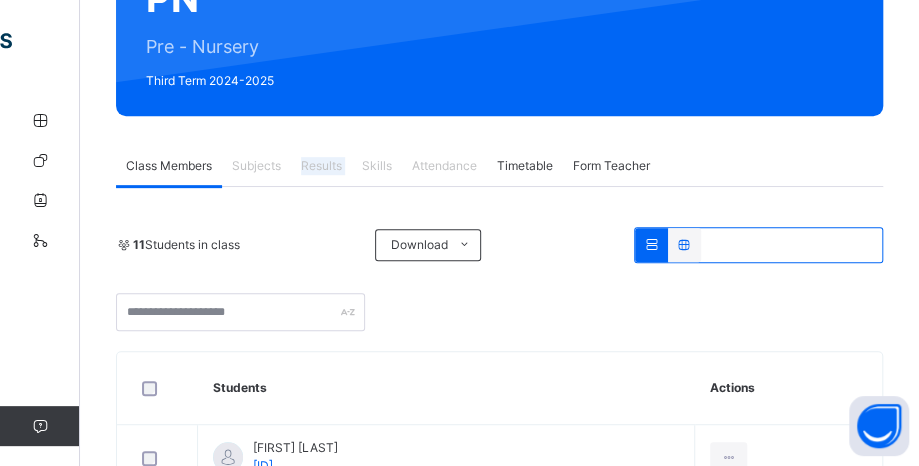 click on "Results" at bounding box center [321, 166] 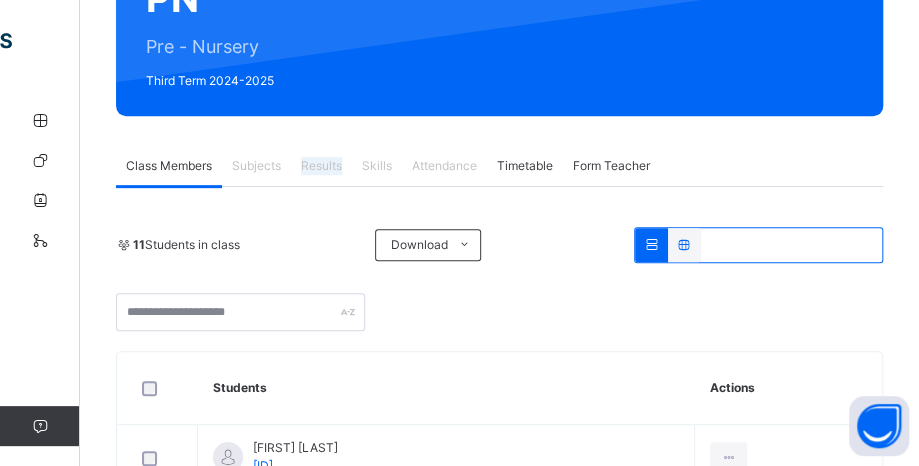 click on "Results" at bounding box center [321, 166] 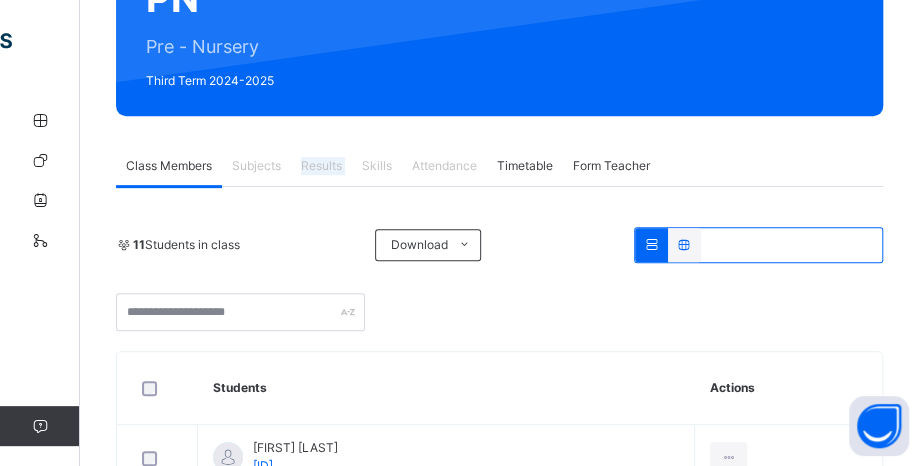 click on "Results" at bounding box center [321, 166] 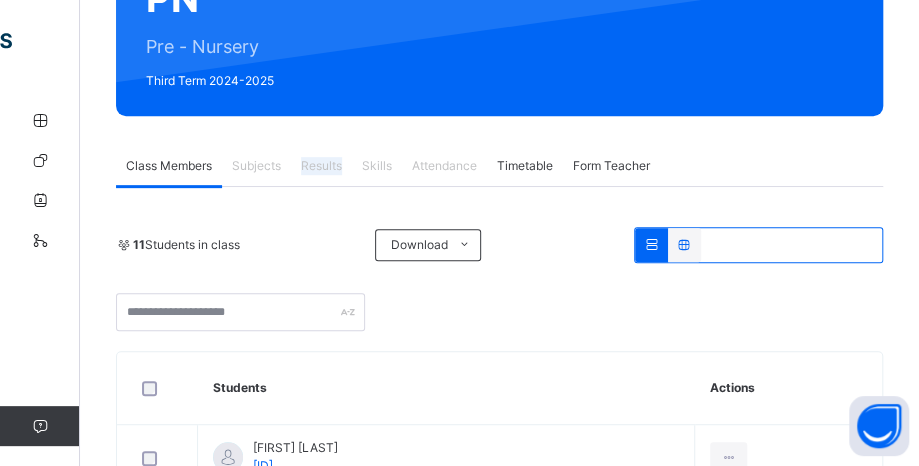 click on "Results" at bounding box center (321, 166) 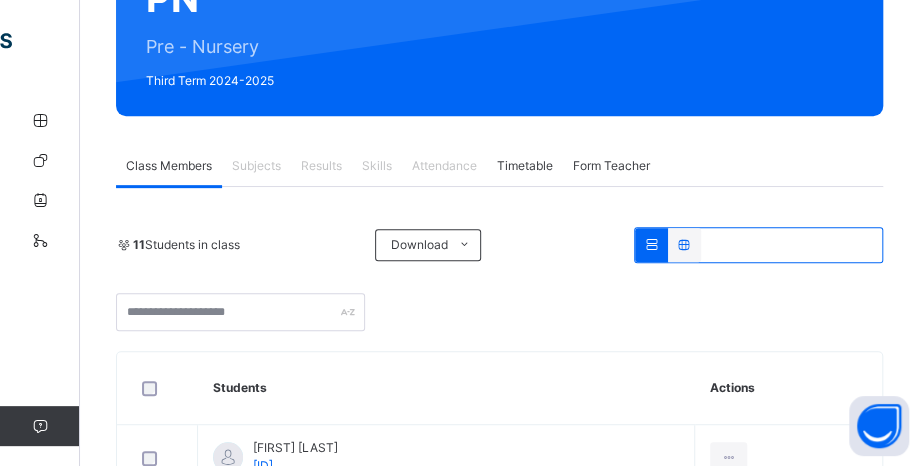 click on "Attendance" at bounding box center [444, 166] 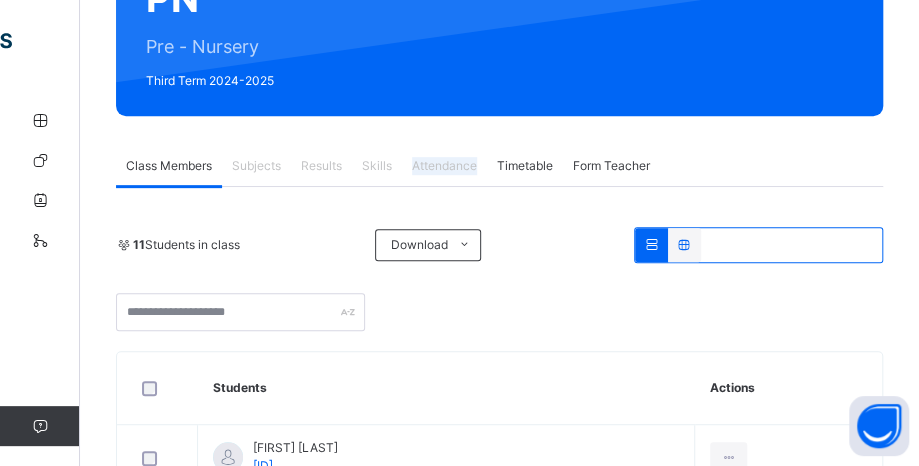 click on "Attendance" at bounding box center [444, 166] 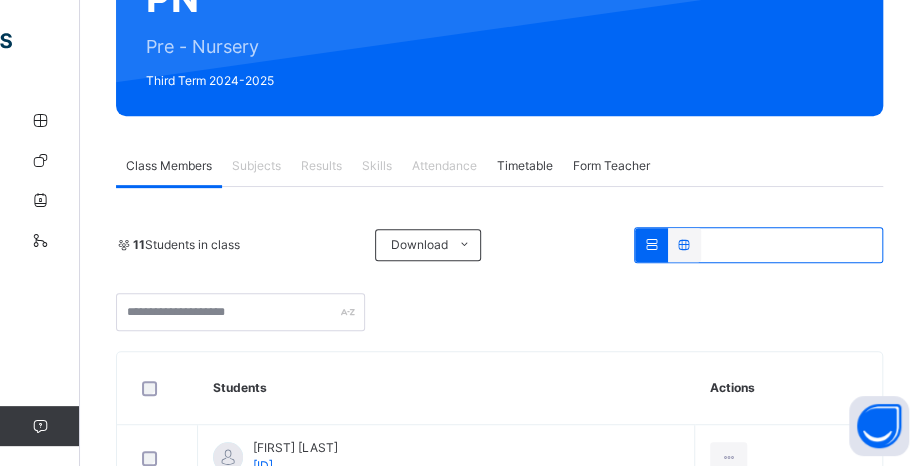 click at bounding box center (651, 245) 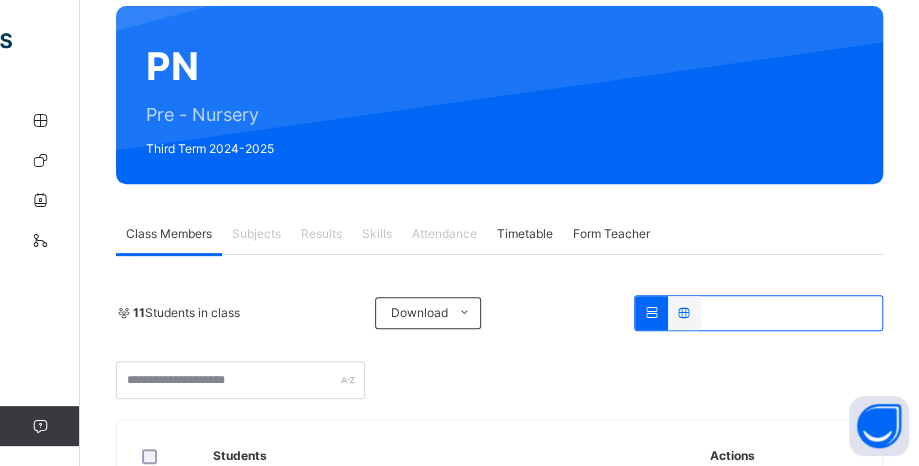 scroll, scrollTop: 130, scrollLeft: 0, axis: vertical 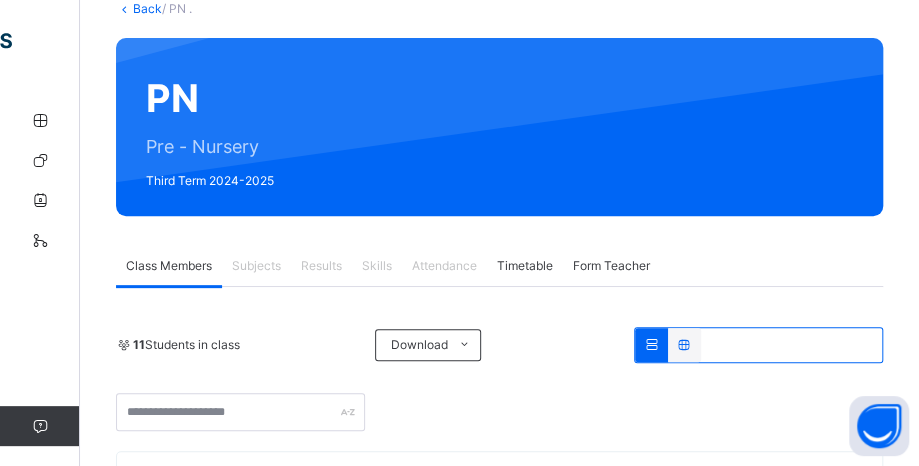 click on "Results" at bounding box center (321, 266) 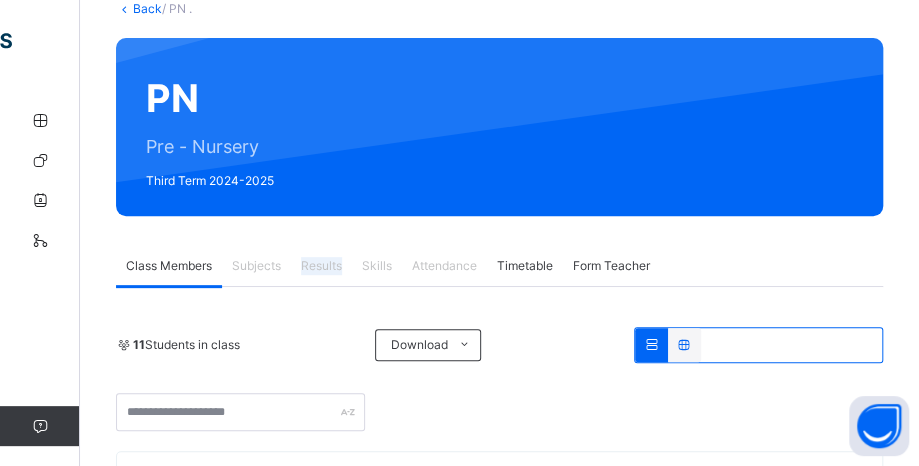 click on "Results" at bounding box center [321, 266] 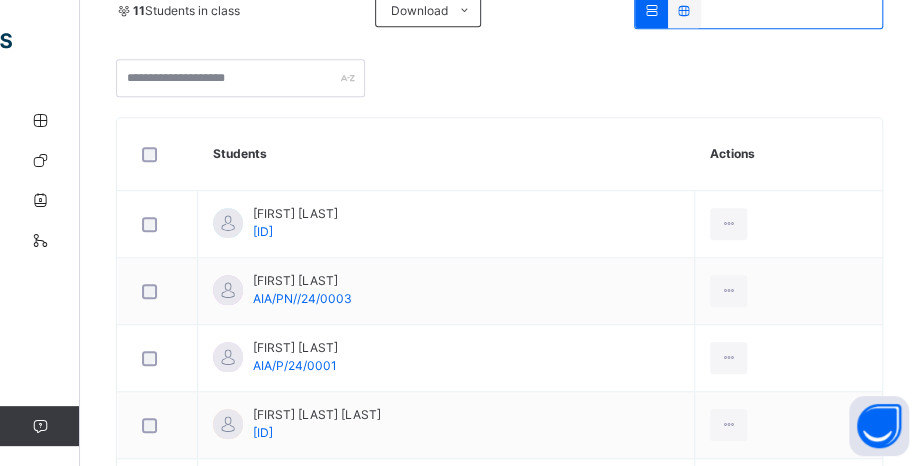 scroll, scrollTop: 430, scrollLeft: 0, axis: vertical 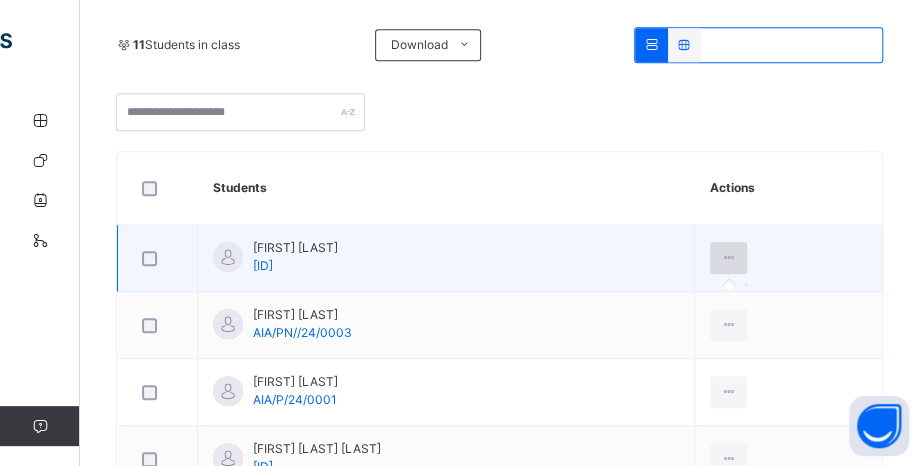 click at bounding box center [728, 258] 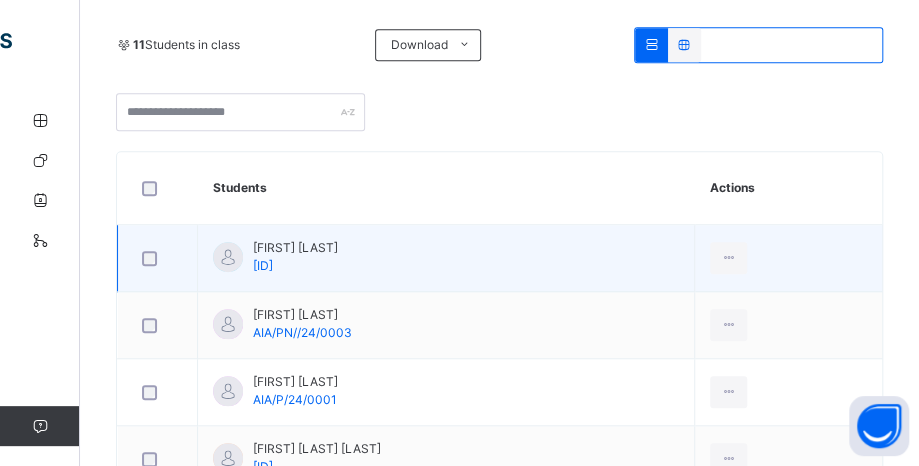 click at bounding box center (788, 258) 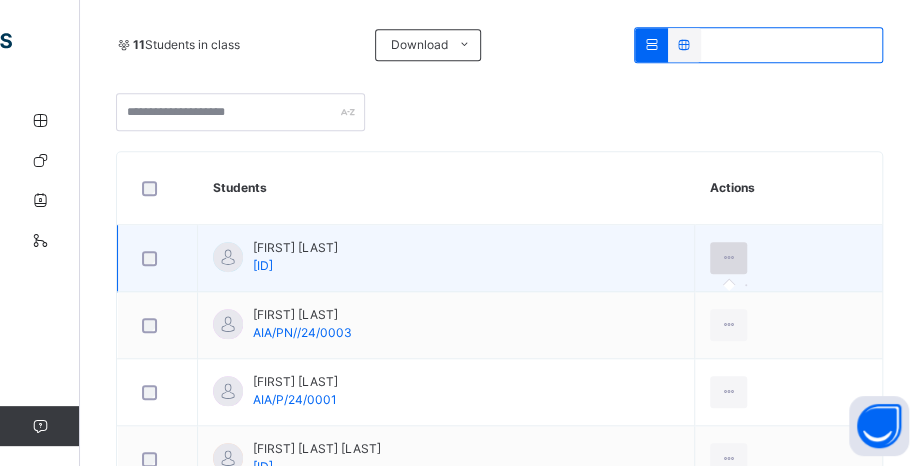 click at bounding box center [728, 258] 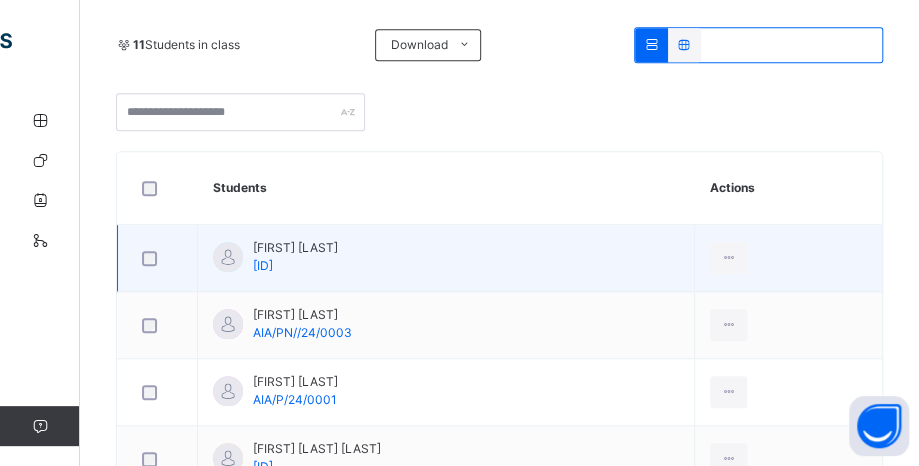 click at bounding box center [157, 258] 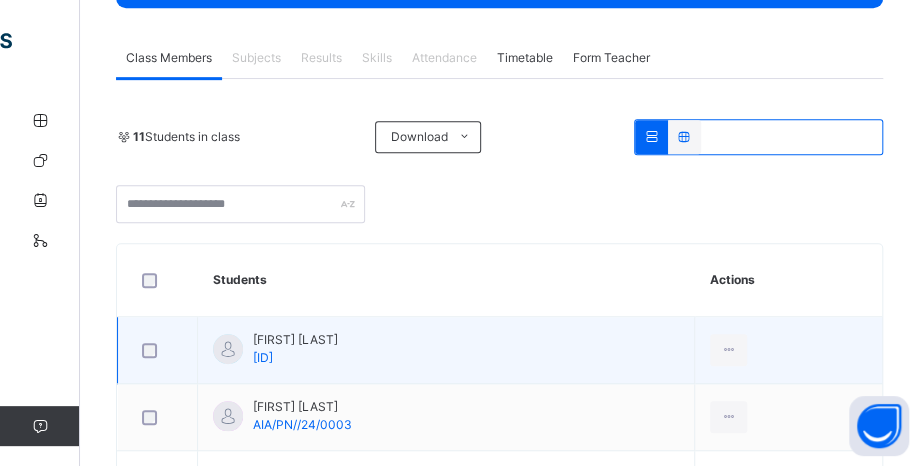 scroll, scrollTop: 230, scrollLeft: 0, axis: vertical 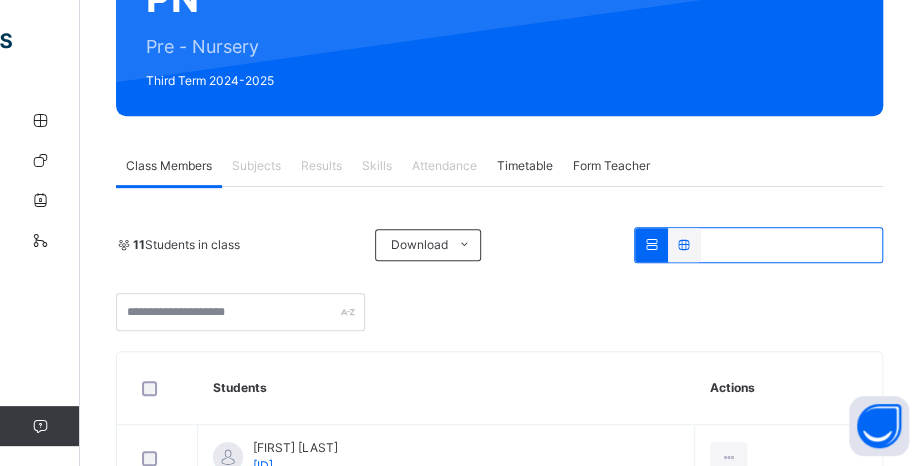 click on "Results" at bounding box center (321, 166) 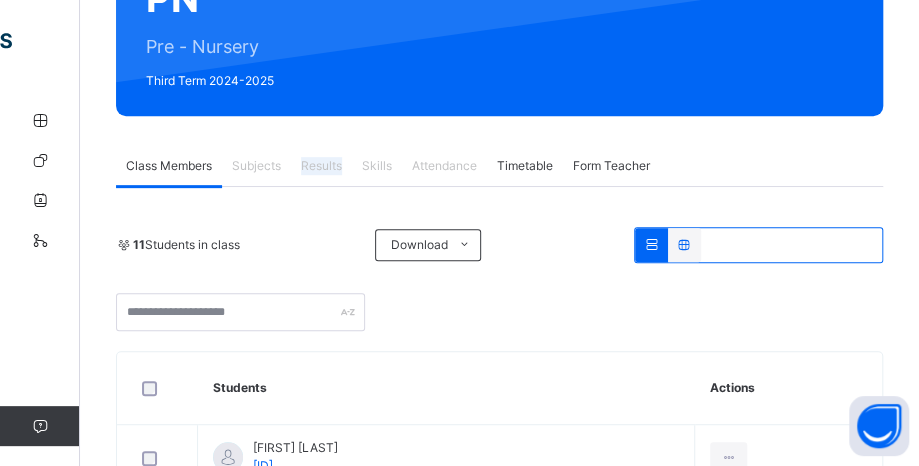 click on "Results" at bounding box center (321, 166) 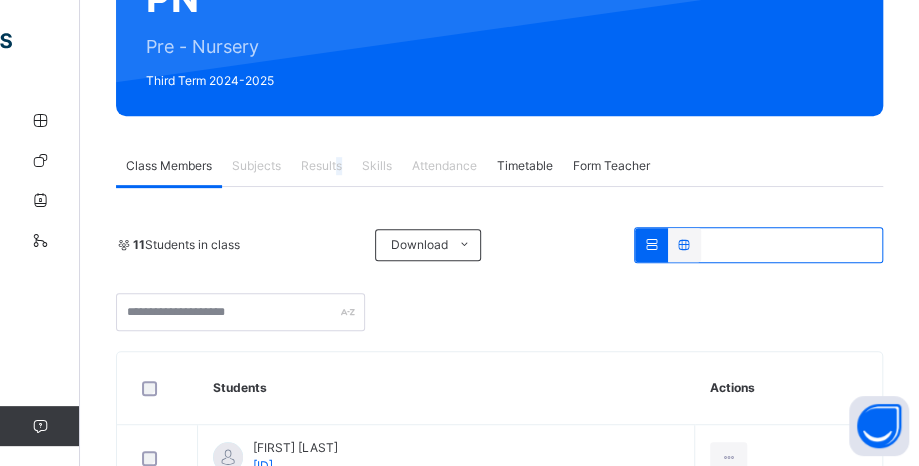 click on "Results" at bounding box center [321, 166] 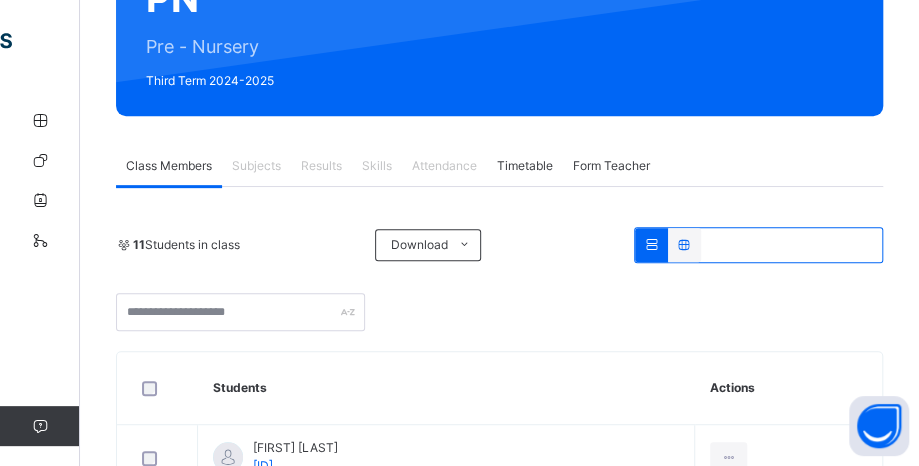 click on "Results" at bounding box center (321, 166) 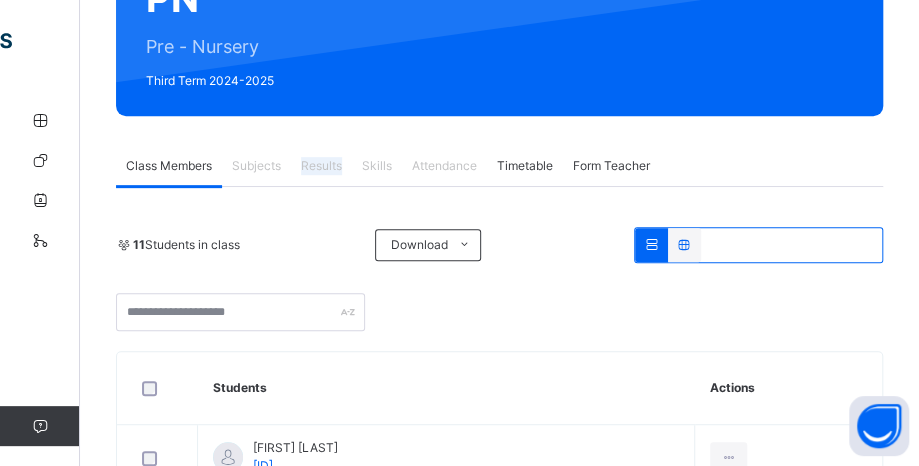 click on "Results" at bounding box center [321, 166] 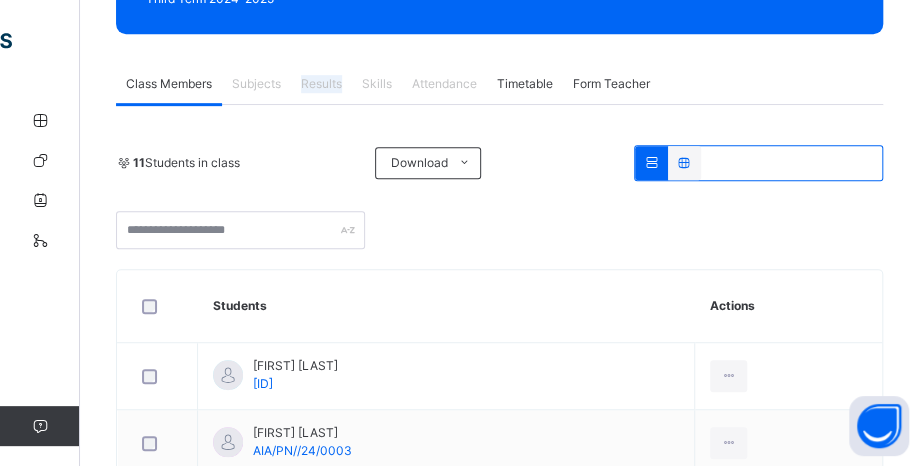 scroll, scrollTop: 130, scrollLeft: 0, axis: vertical 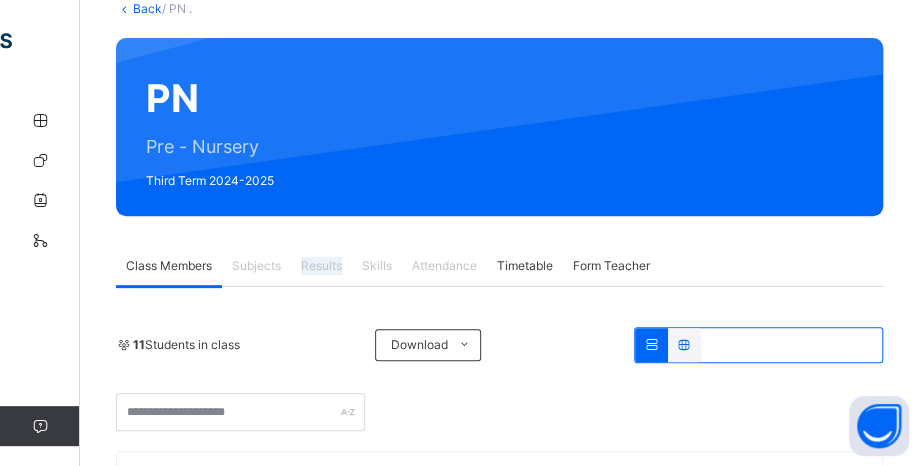 click on "Results" at bounding box center [321, 266] 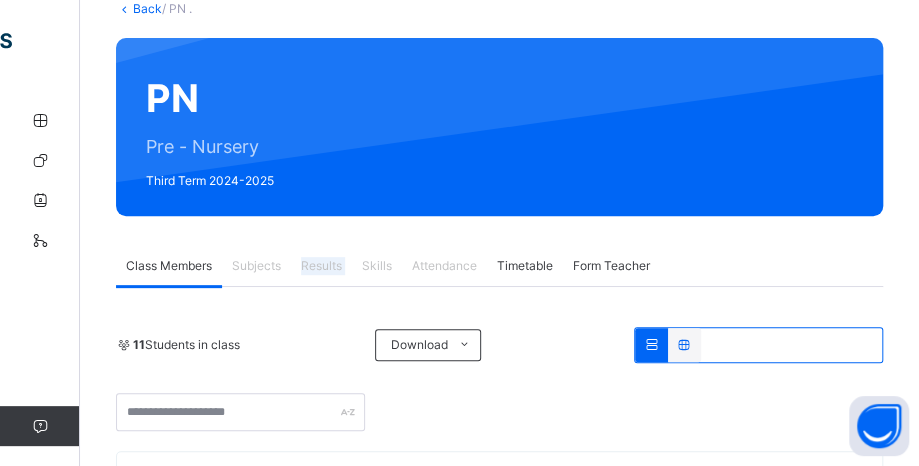 click on "Results" at bounding box center (321, 266) 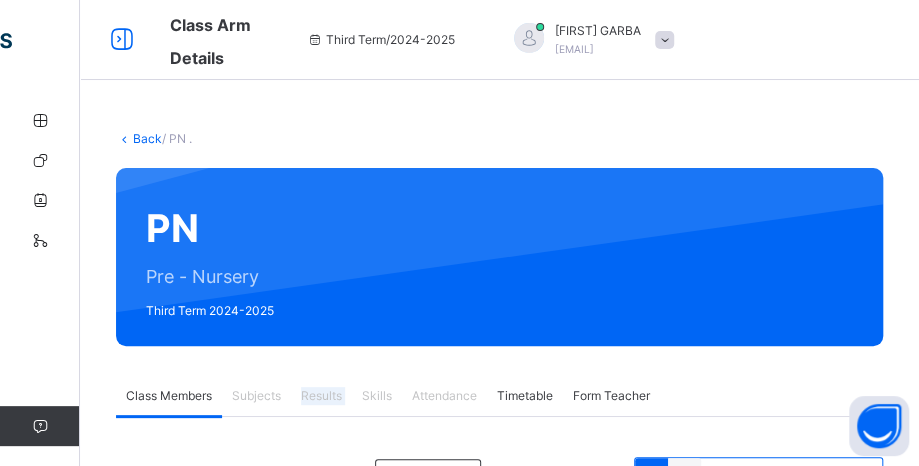 scroll, scrollTop: 200, scrollLeft: 0, axis: vertical 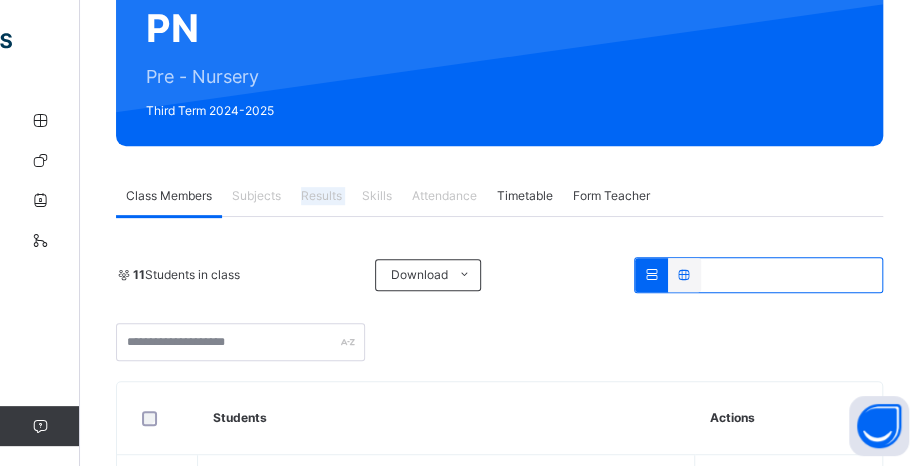 click on "Results" at bounding box center (321, 196) 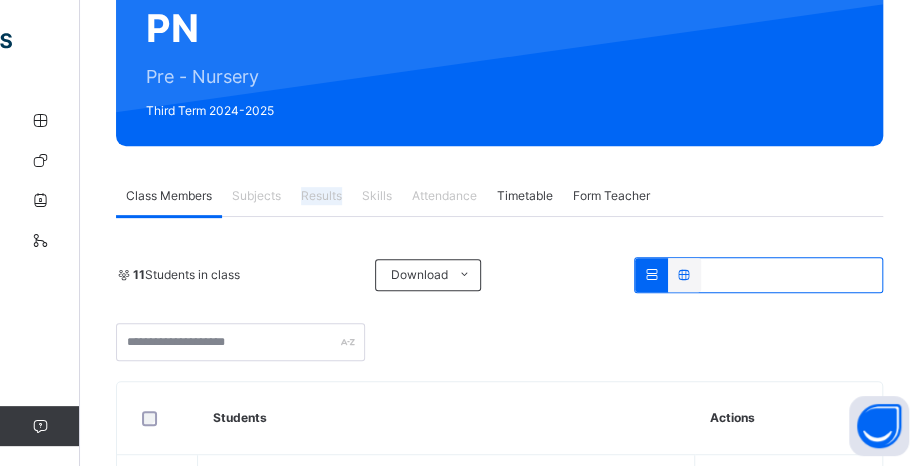 click on "Results" at bounding box center [321, 196] 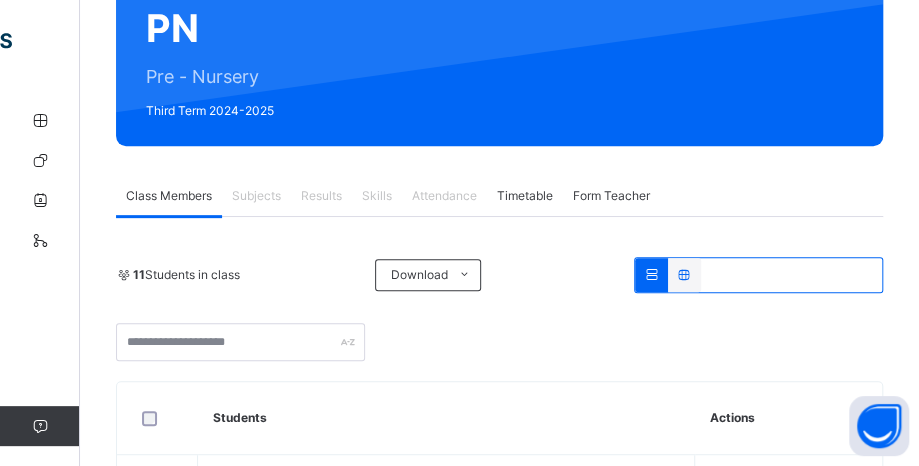 click on "Results" at bounding box center (321, 196) 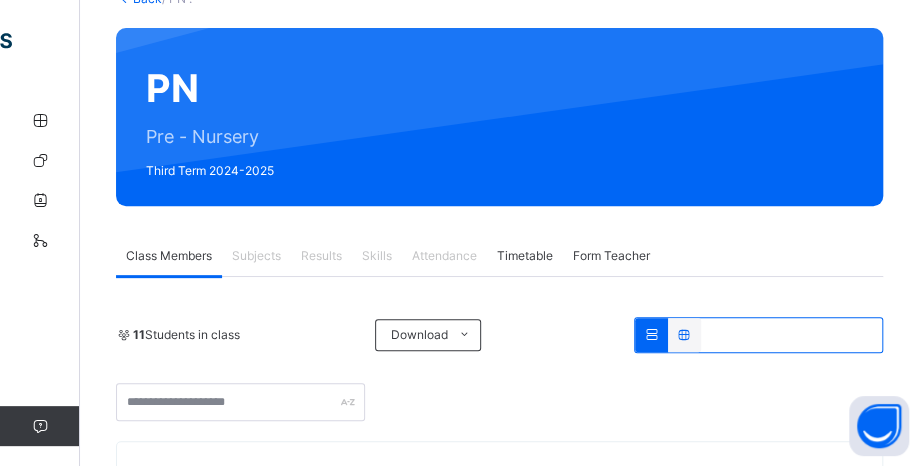 scroll, scrollTop: 100, scrollLeft: 0, axis: vertical 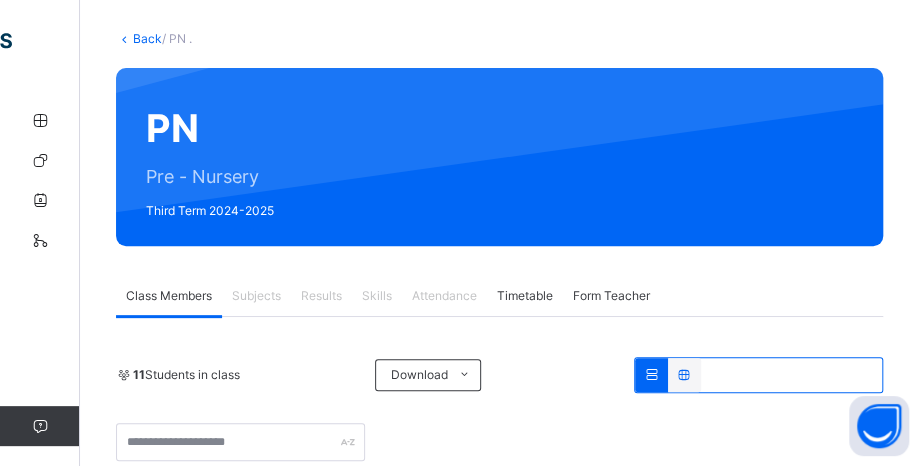 click on "Results" at bounding box center (321, 296) 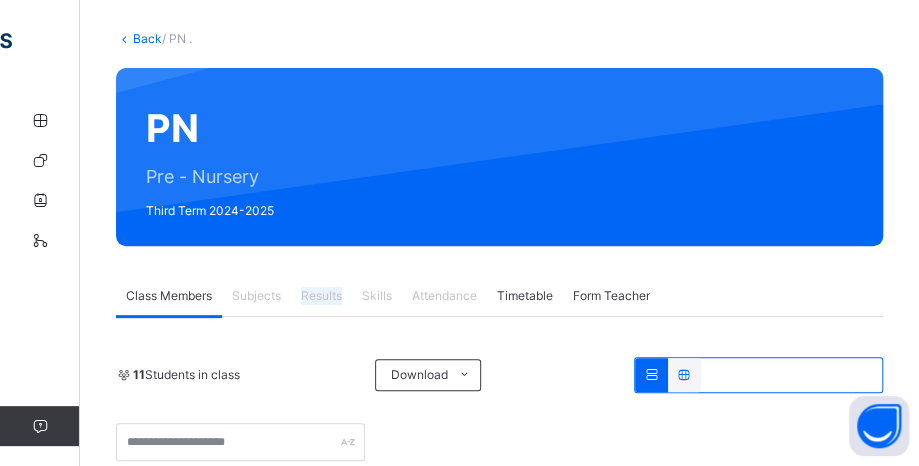 click on "Results" at bounding box center (321, 296) 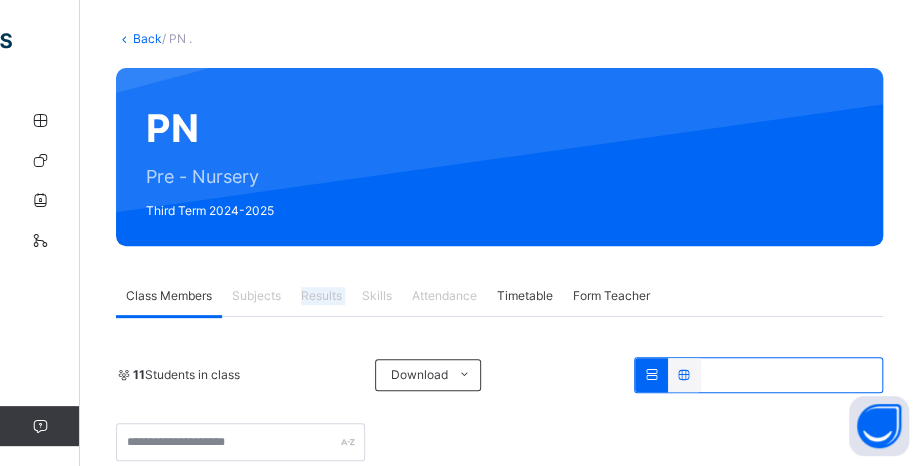click on "Results" at bounding box center (321, 296) 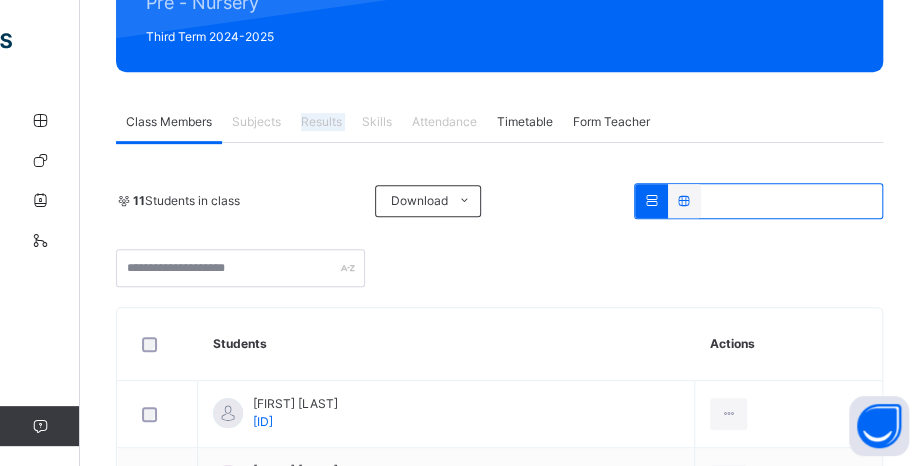 scroll, scrollTop: 300, scrollLeft: 0, axis: vertical 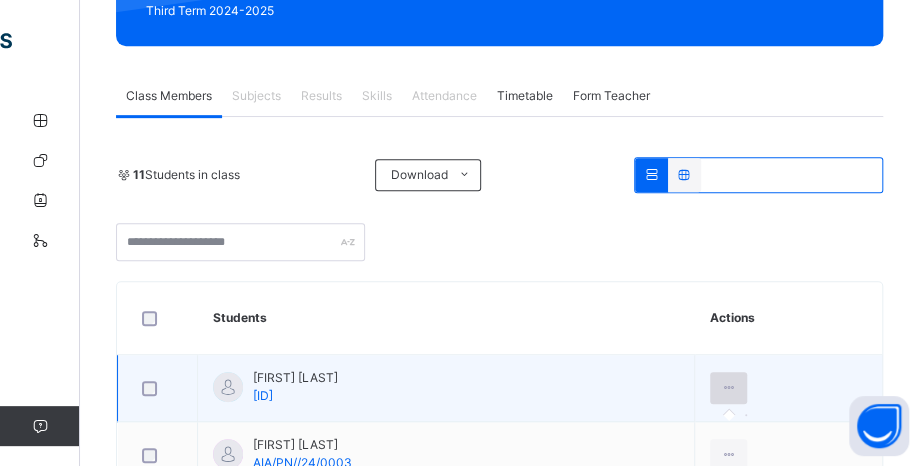 click at bounding box center [728, 388] 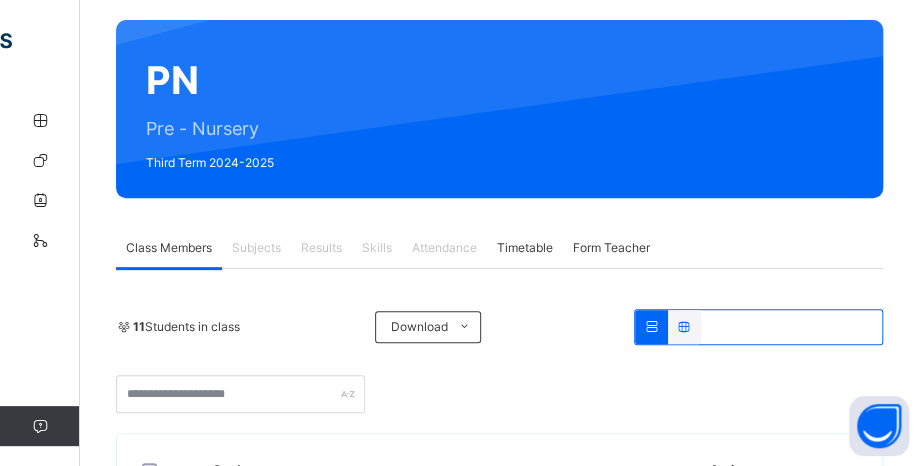 scroll, scrollTop: 100, scrollLeft: 0, axis: vertical 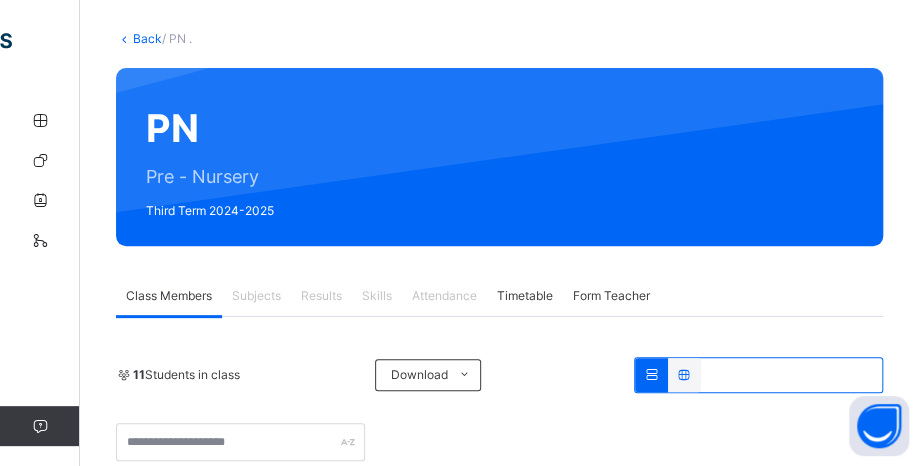click on "Results" at bounding box center [321, 296] 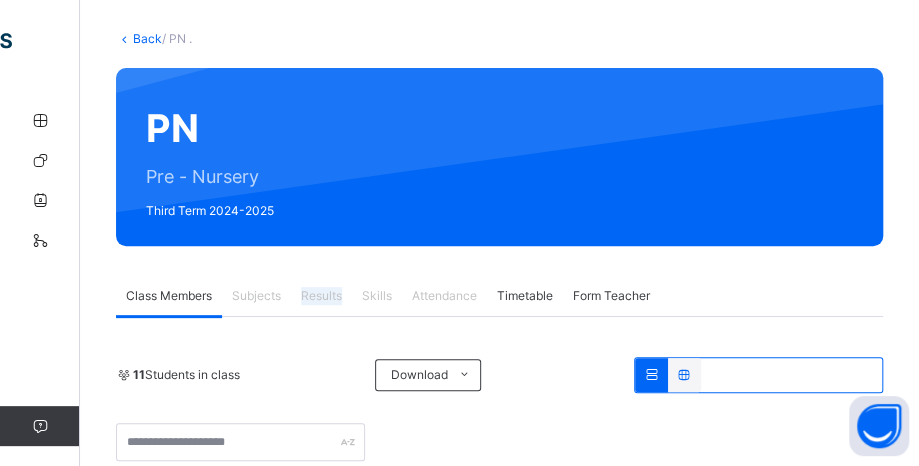 click on "Results" at bounding box center [321, 296] 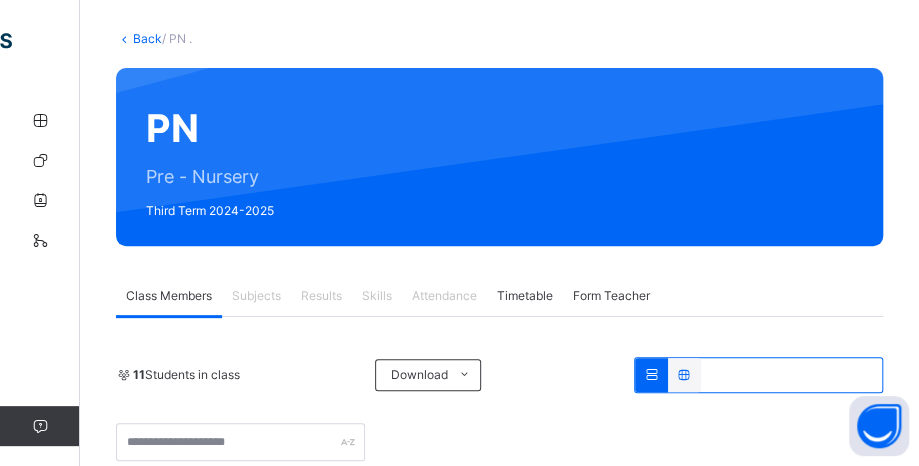 click on "Results" at bounding box center (321, 296) 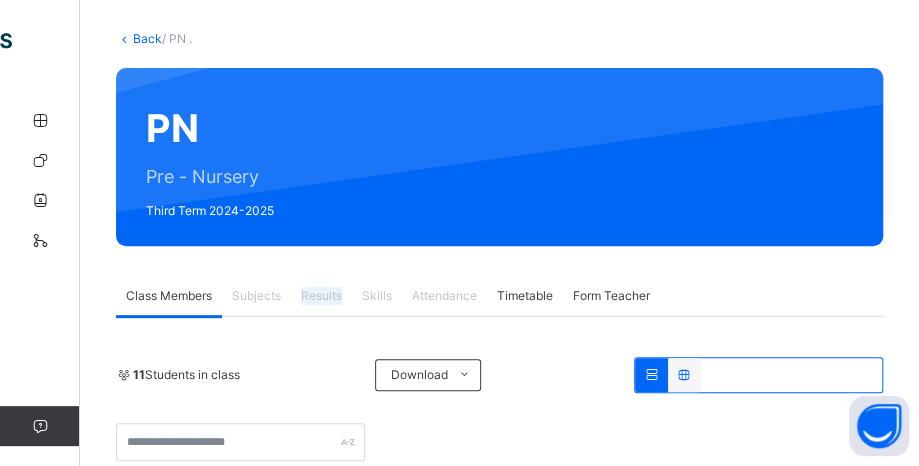 click on "Results" at bounding box center [321, 296] 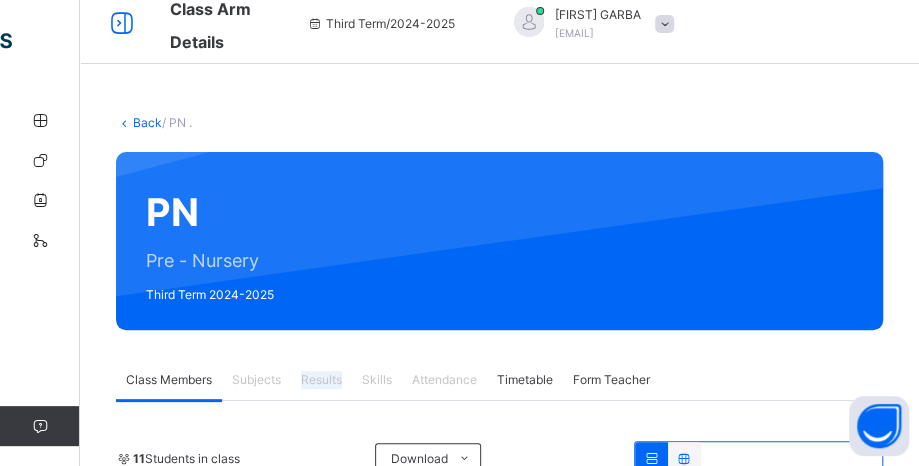 scroll, scrollTop: 0, scrollLeft: 0, axis: both 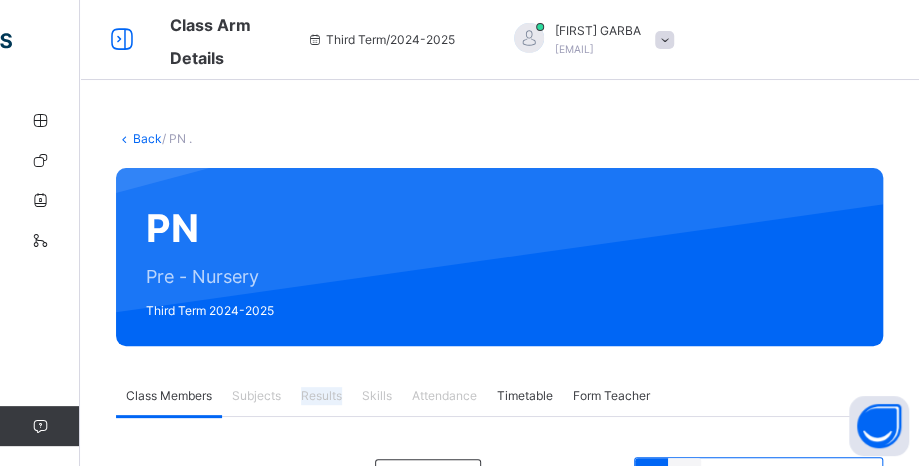 click on "Results" at bounding box center (321, 396) 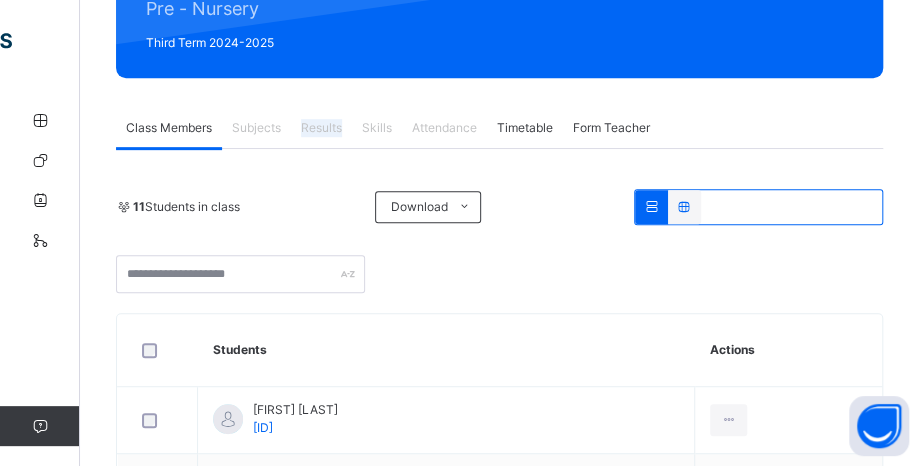 scroll, scrollTop: 300, scrollLeft: 0, axis: vertical 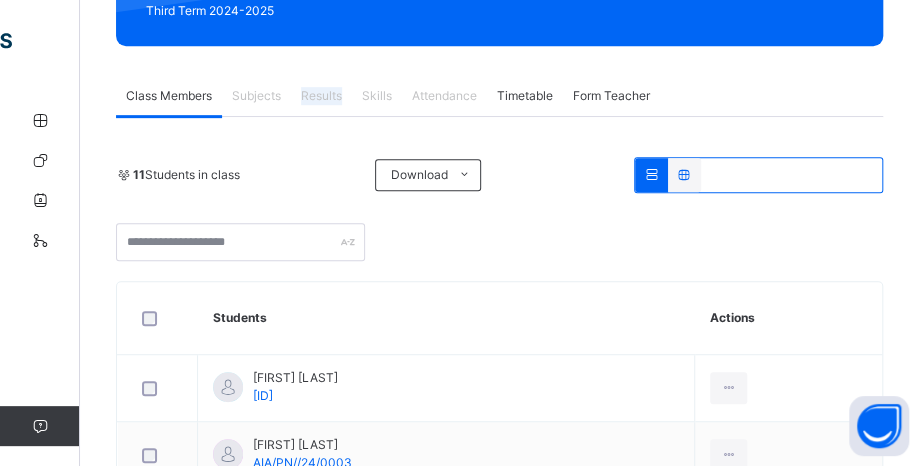 click on "Results" at bounding box center [321, 96] 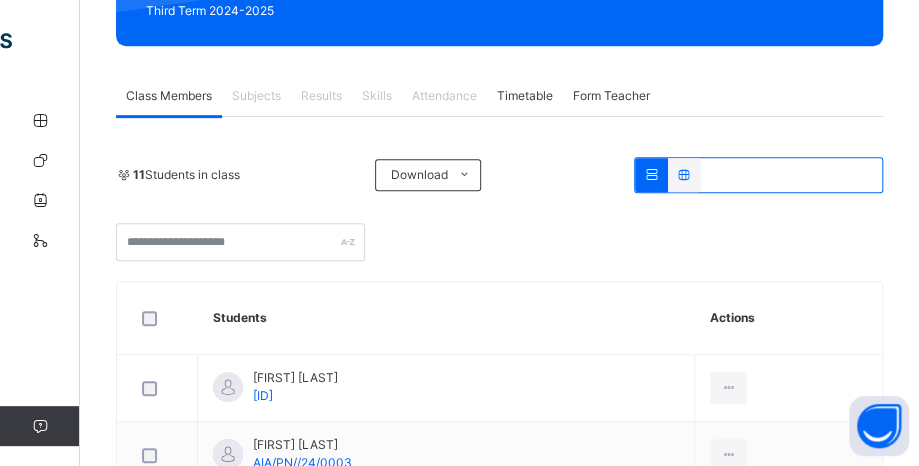 click on "Results" at bounding box center (321, 96) 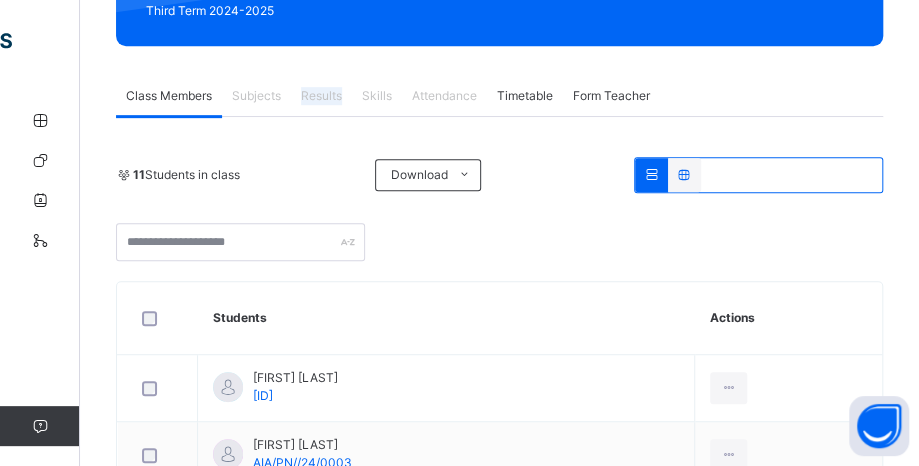 click on "Results" at bounding box center [321, 96] 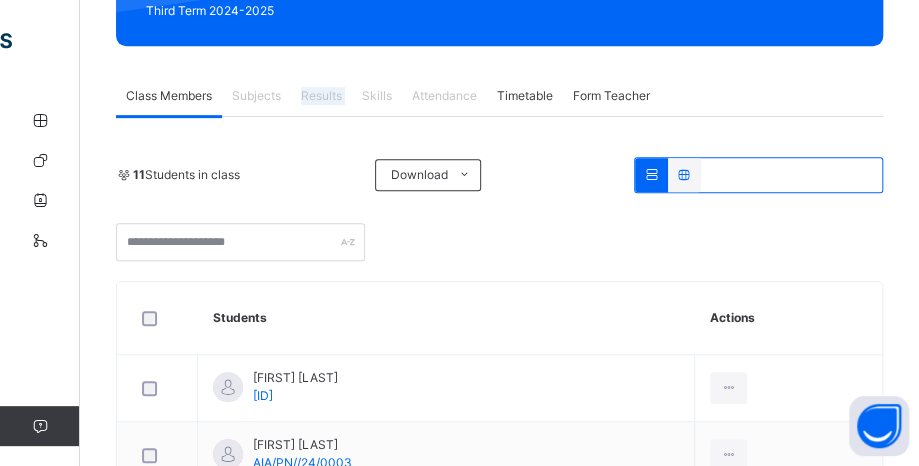click on "Results" at bounding box center (321, 96) 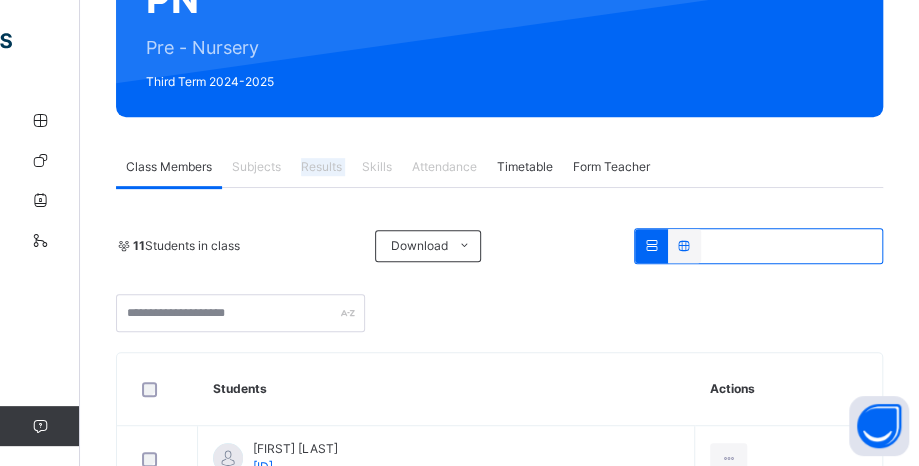 scroll, scrollTop: 200, scrollLeft: 0, axis: vertical 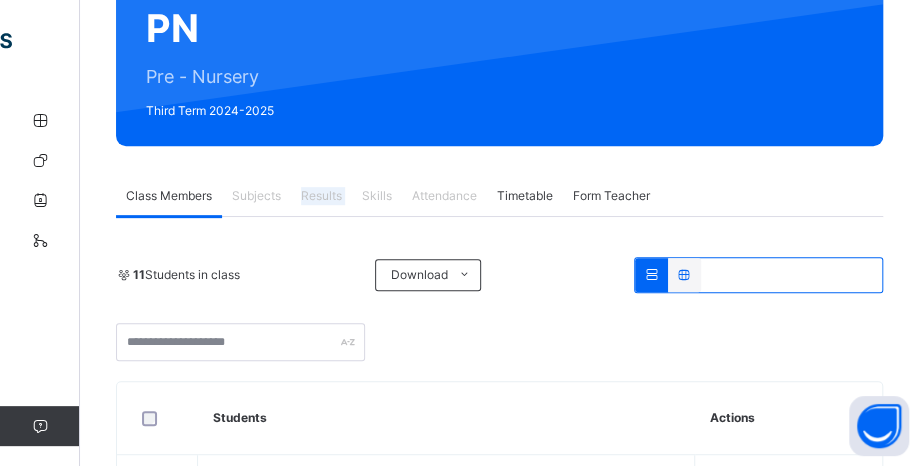 click on "Results" at bounding box center (321, 196) 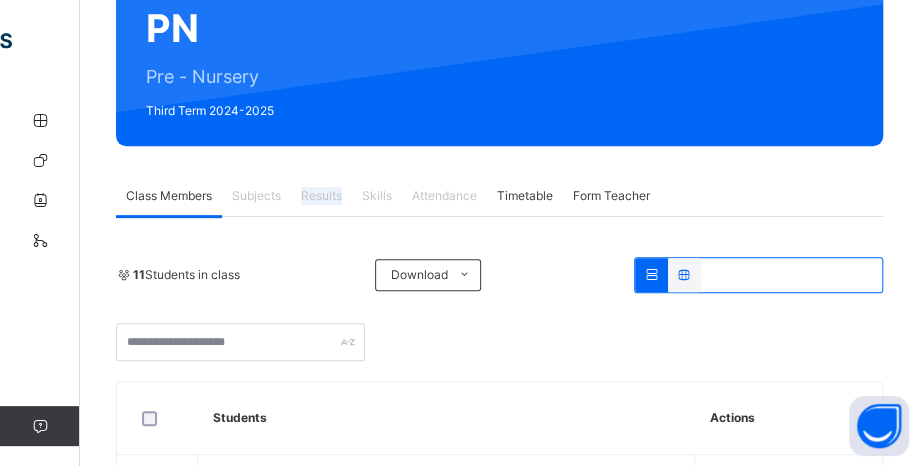 click on "Results" at bounding box center [321, 196] 